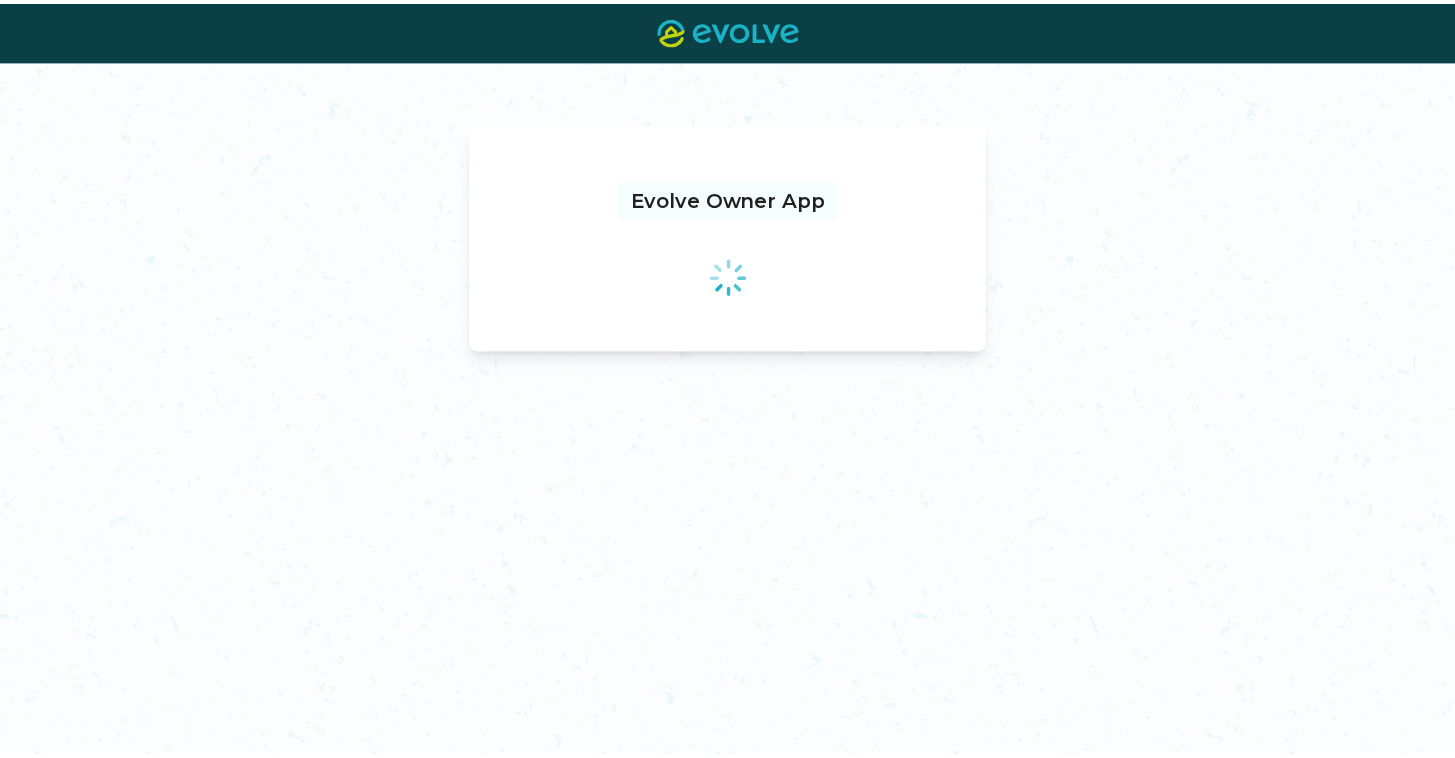 scroll, scrollTop: 0, scrollLeft: 0, axis: both 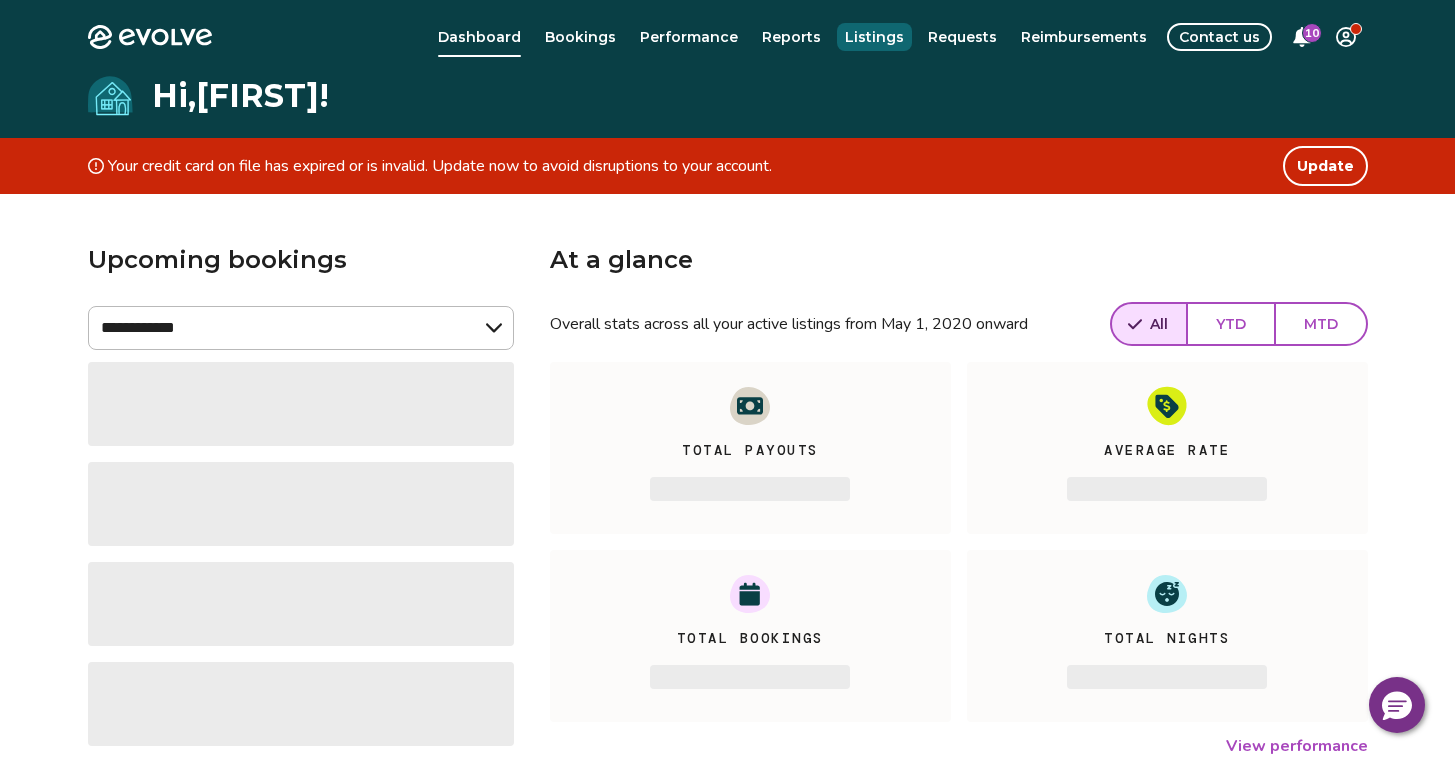 click on "Listings" at bounding box center [874, 37] 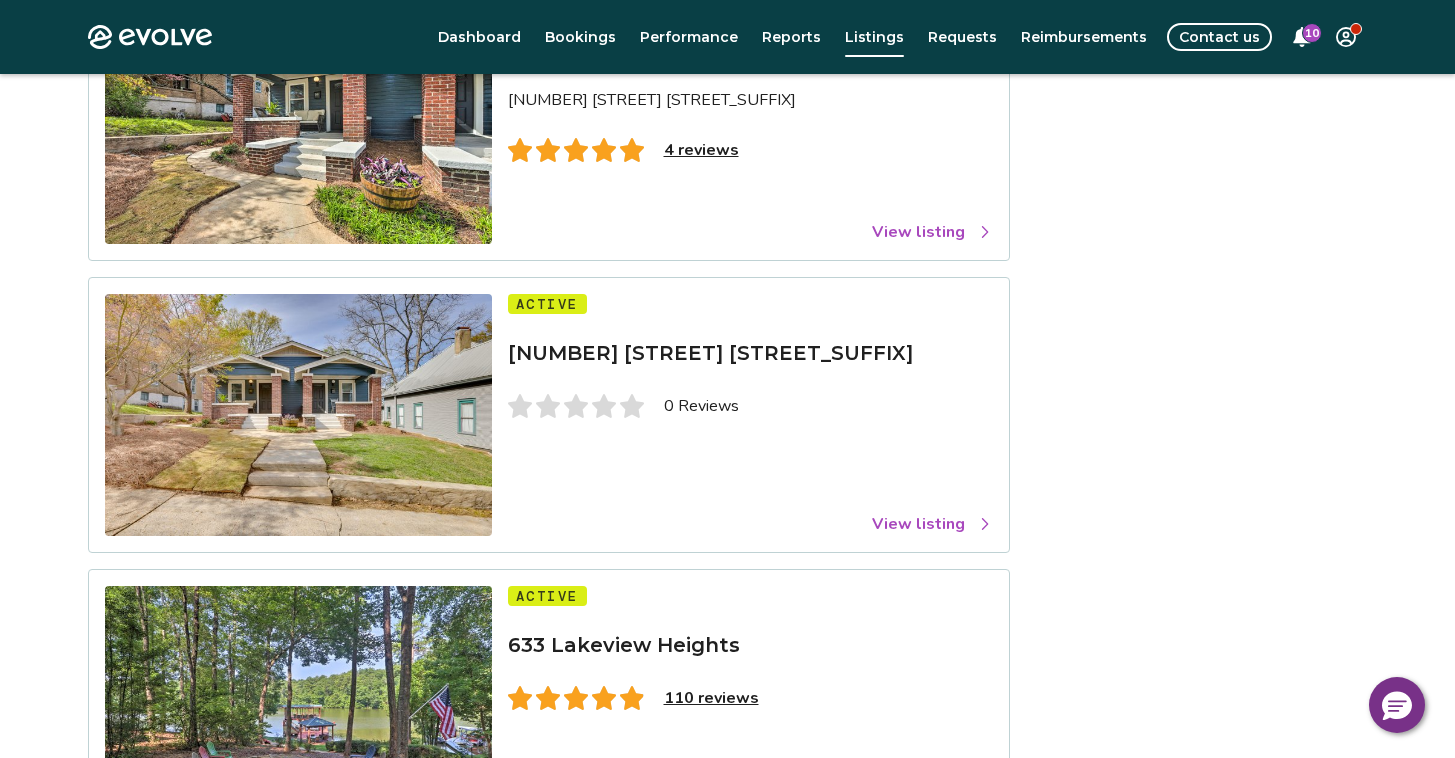 scroll, scrollTop: 604, scrollLeft: 0, axis: vertical 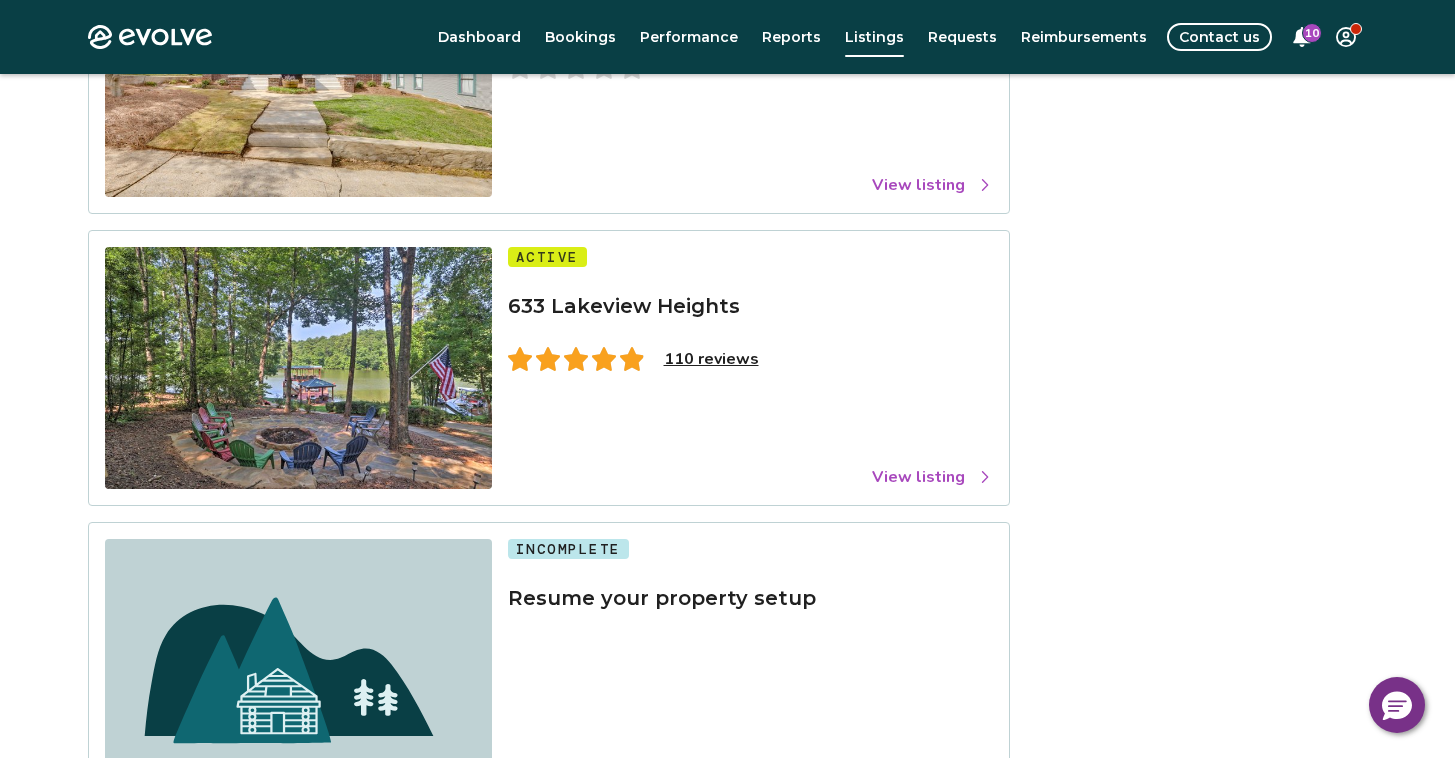 click on "View listing" at bounding box center [932, 477] 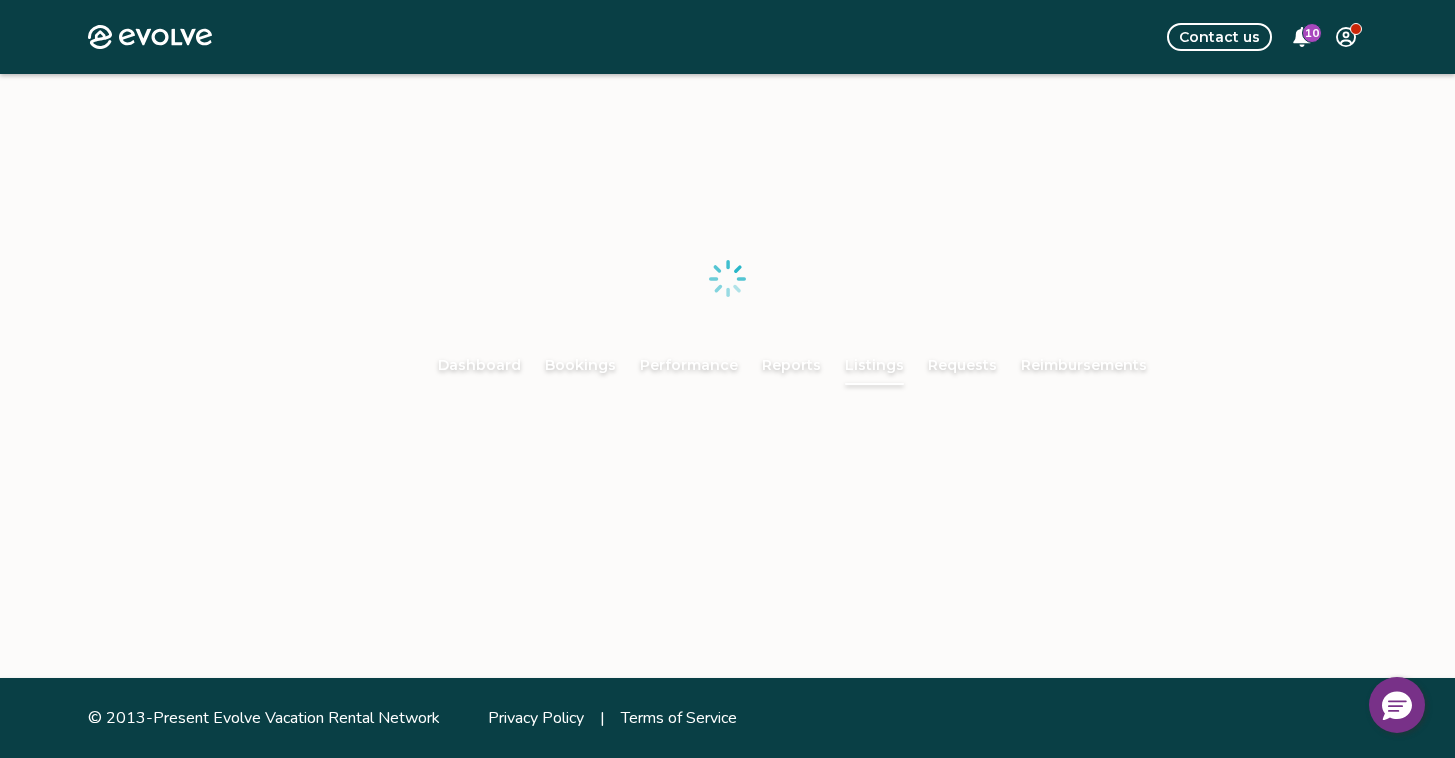 scroll, scrollTop: 276, scrollLeft: 0, axis: vertical 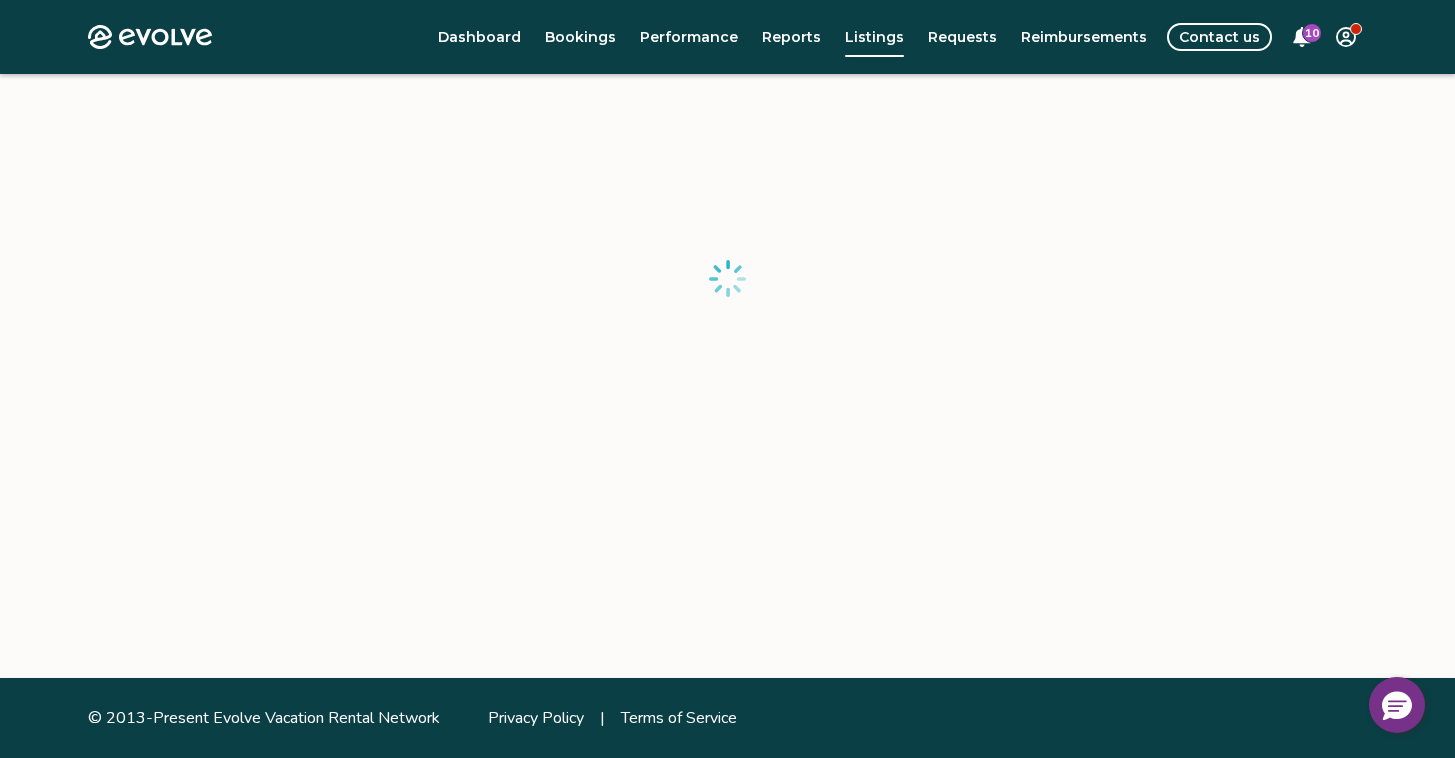 click on "Bookings" at bounding box center [580, 37] 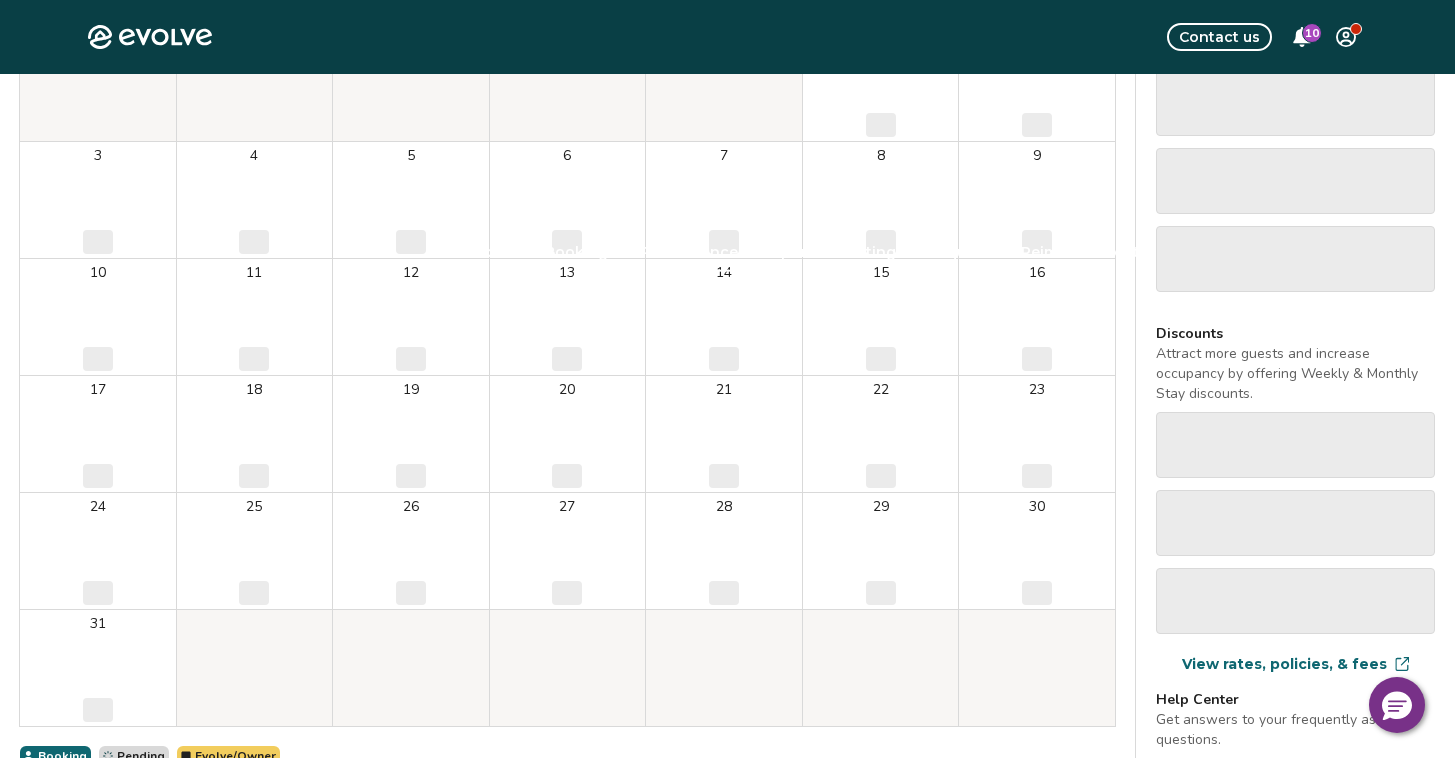 scroll, scrollTop: 0, scrollLeft: 0, axis: both 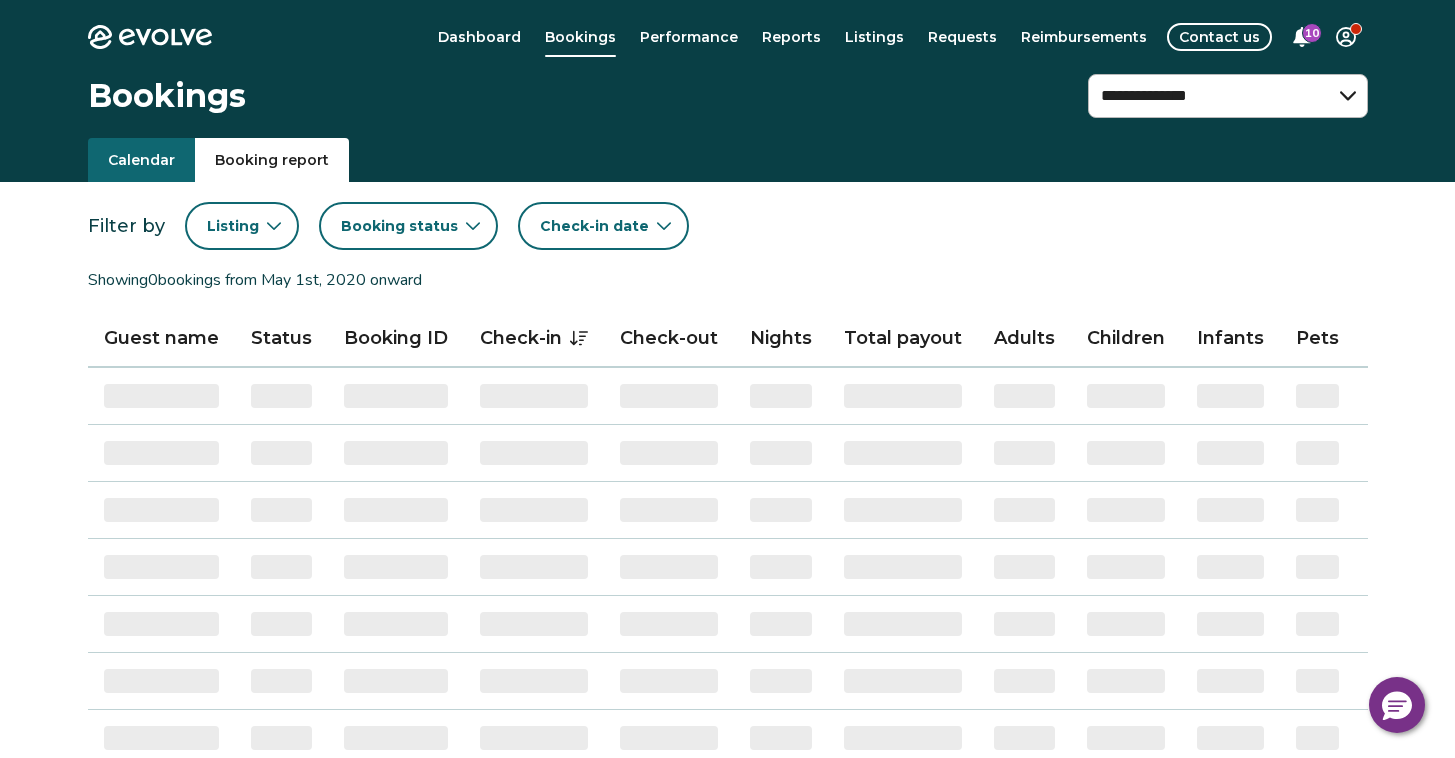 click on "Booking report" at bounding box center [272, 160] 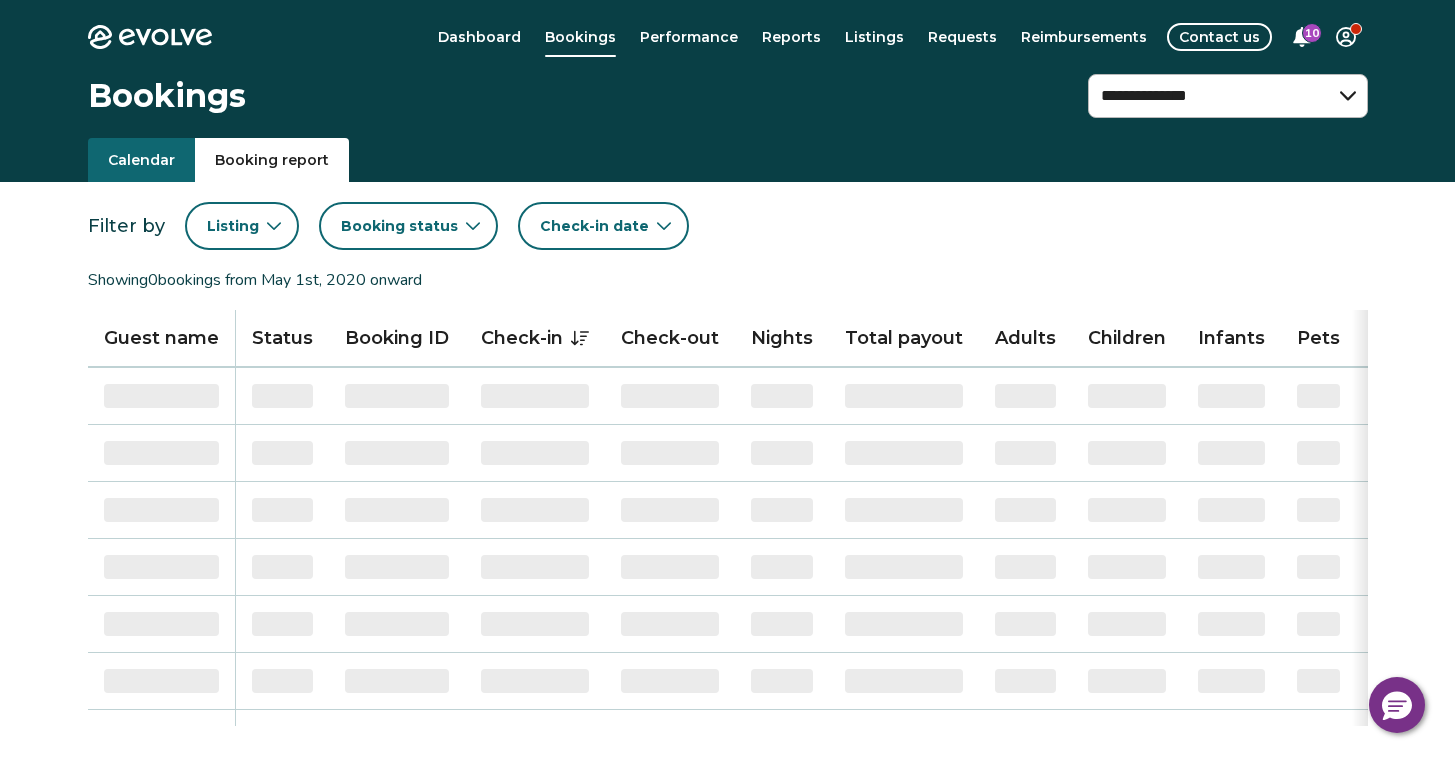 click 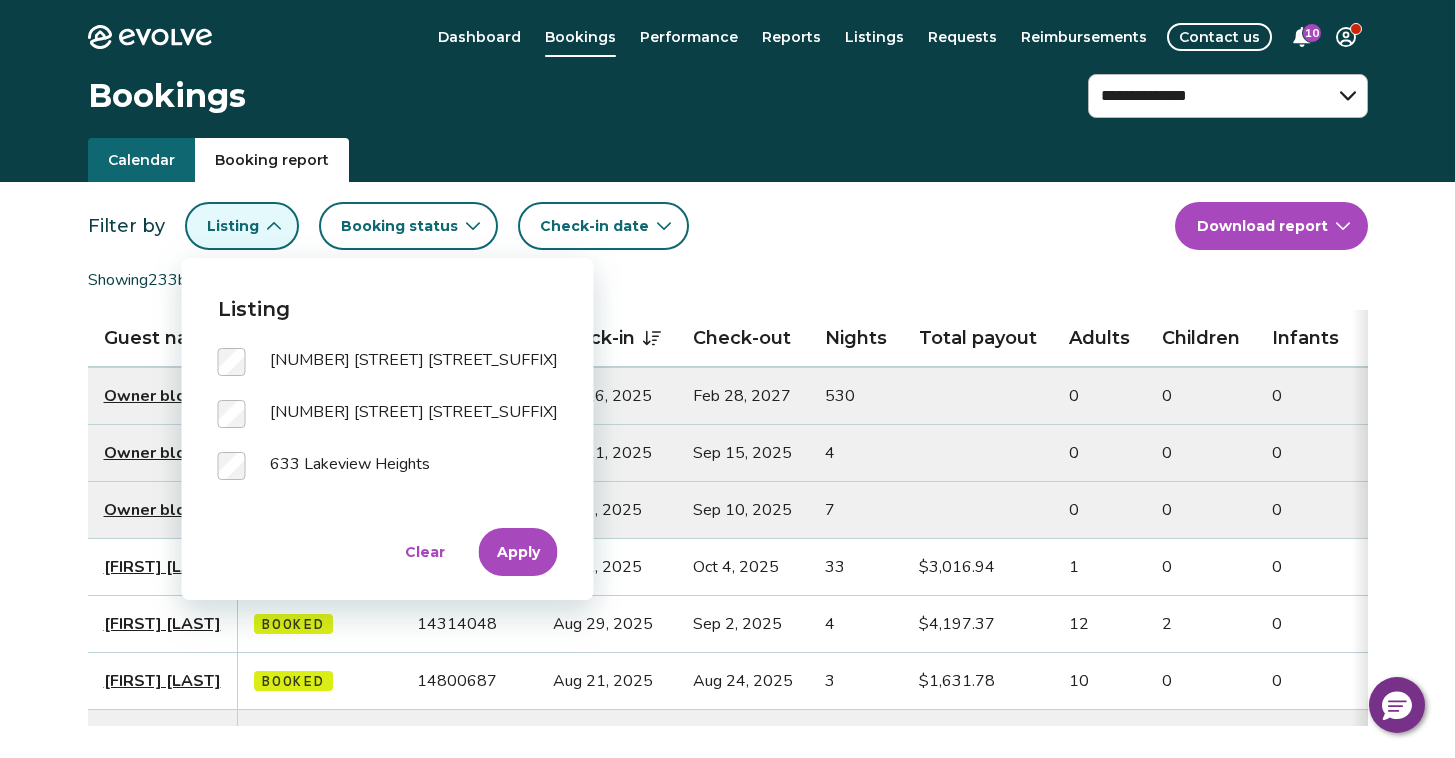 click on "Apply" at bounding box center [518, 552] 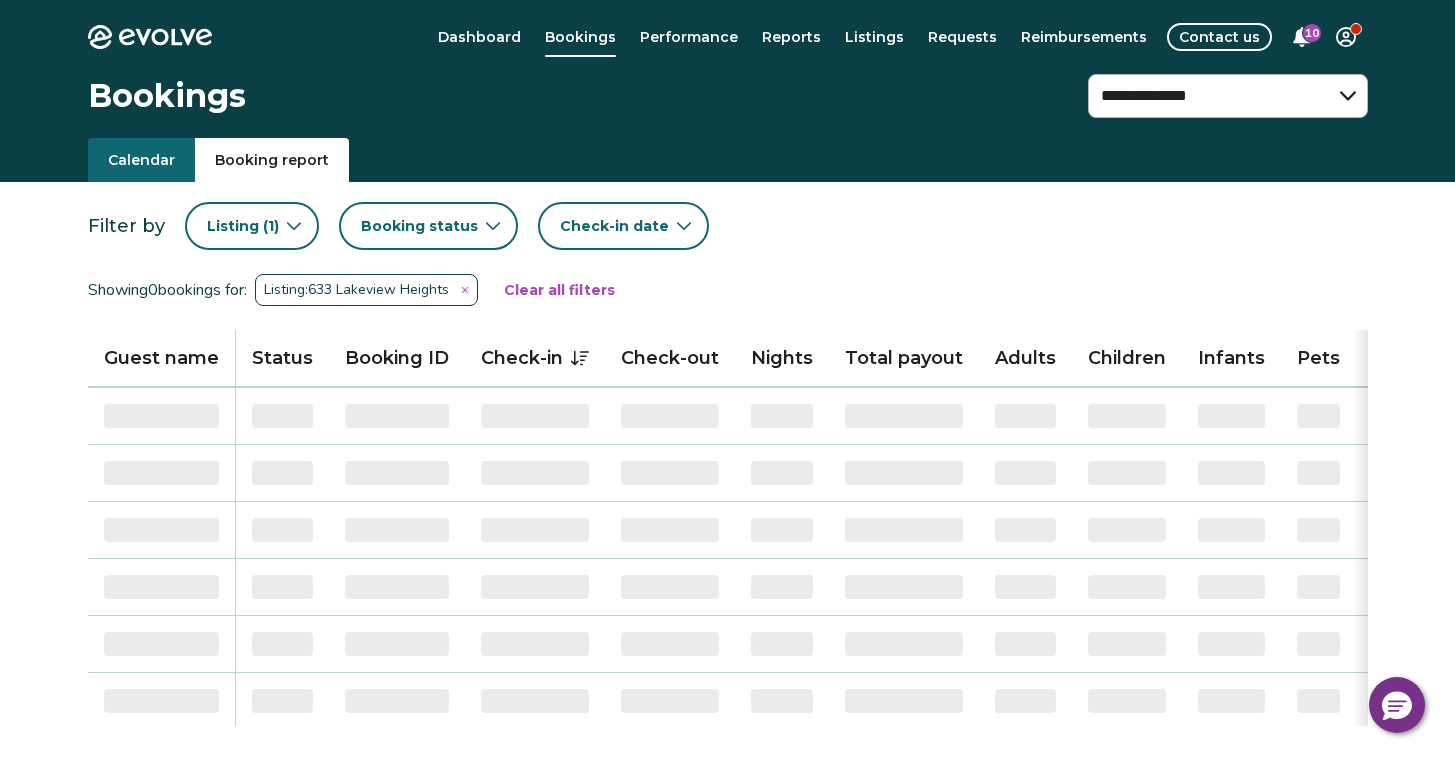 click on "Booking status" at bounding box center (428, 226) 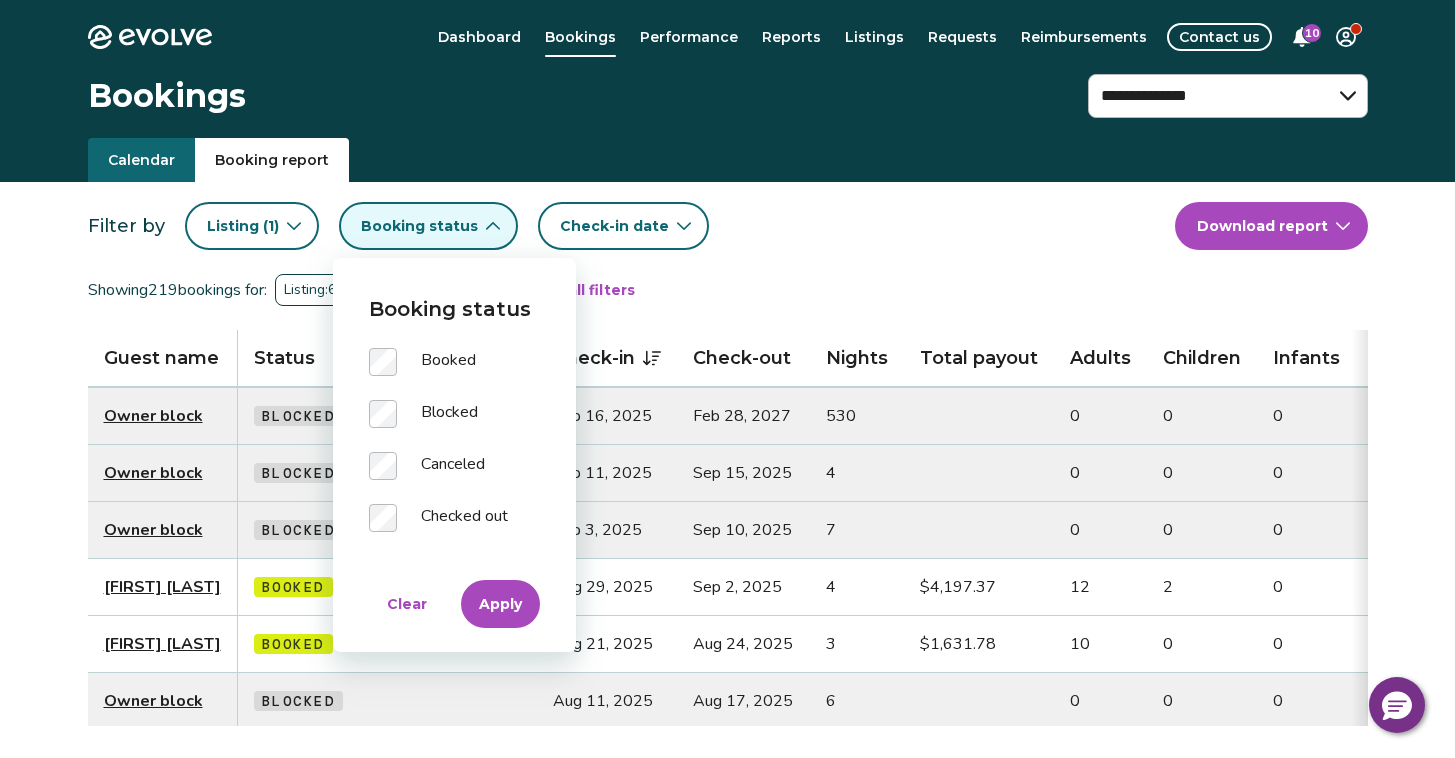 click on "Apply" at bounding box center [500, 604] 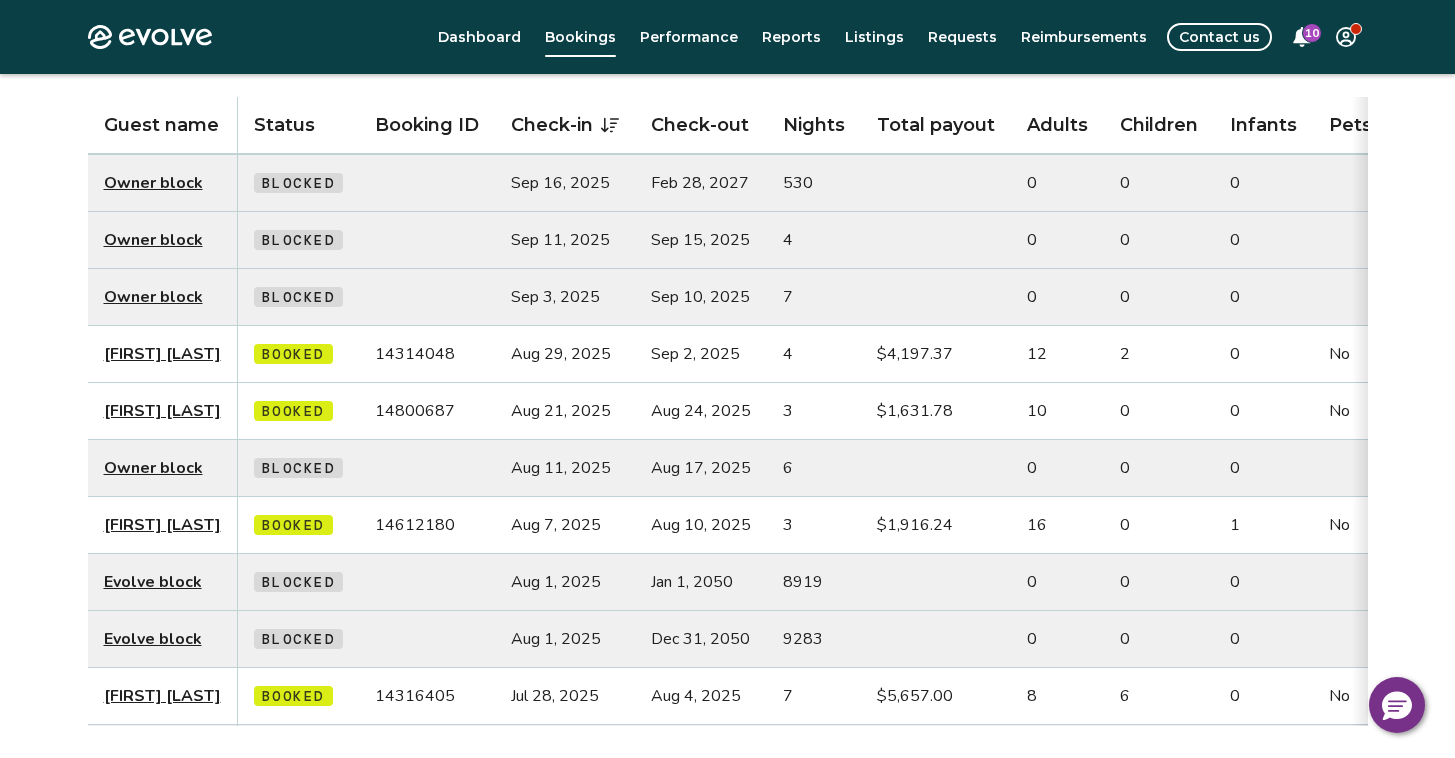 scroll, scrollTop: 128, scrollLeft: 0, axis: vertical 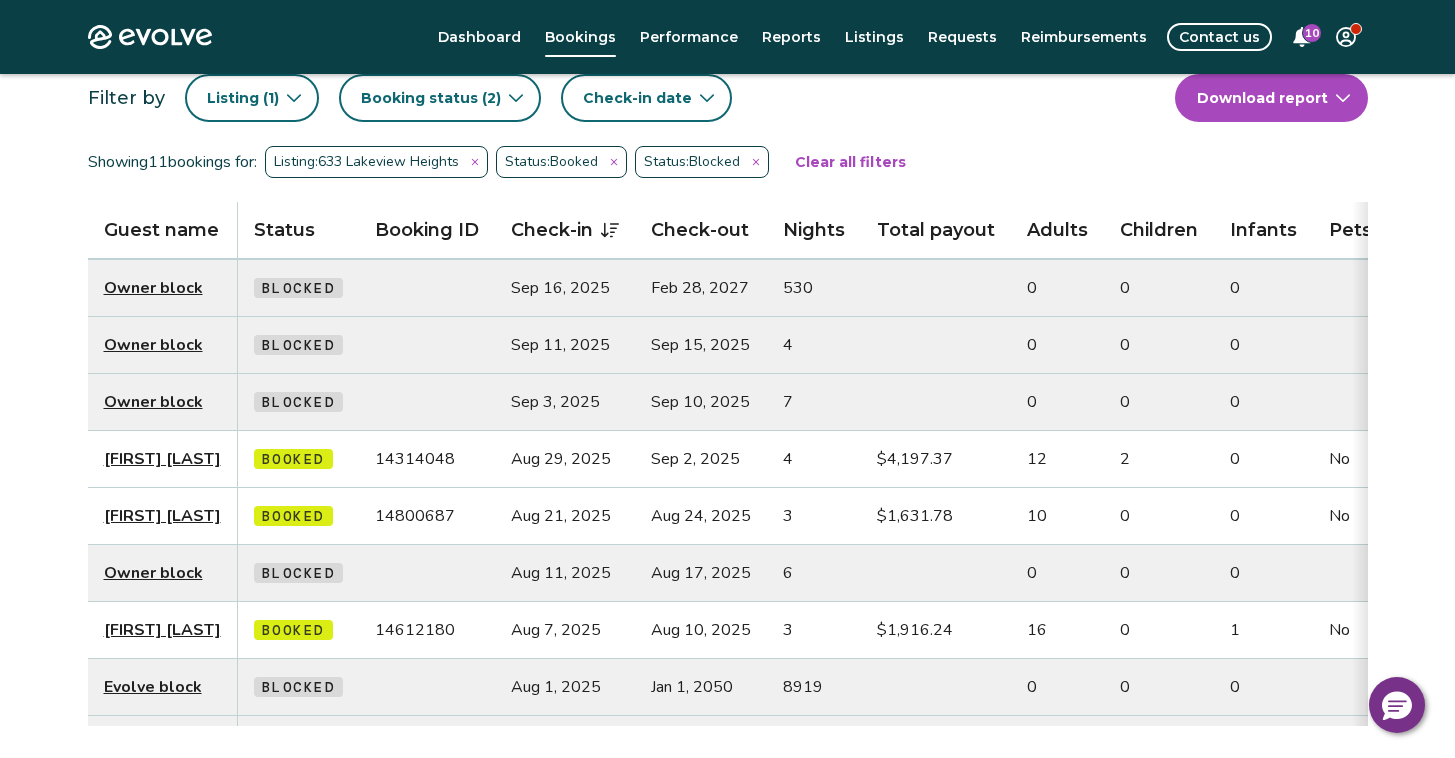 click on "**********" at bounding box center (727, 453) 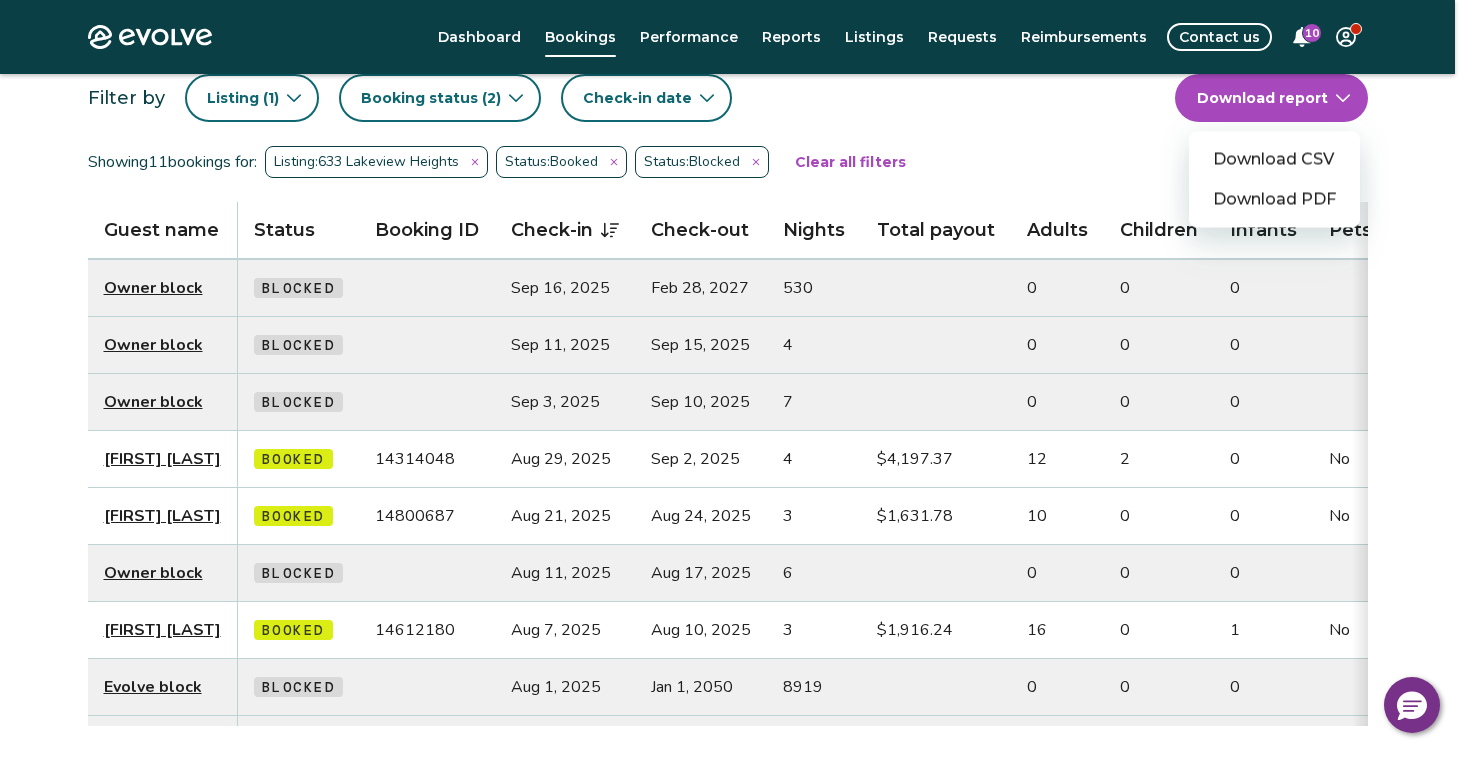click on "Download CSV" at bounding box center (1274, 160) 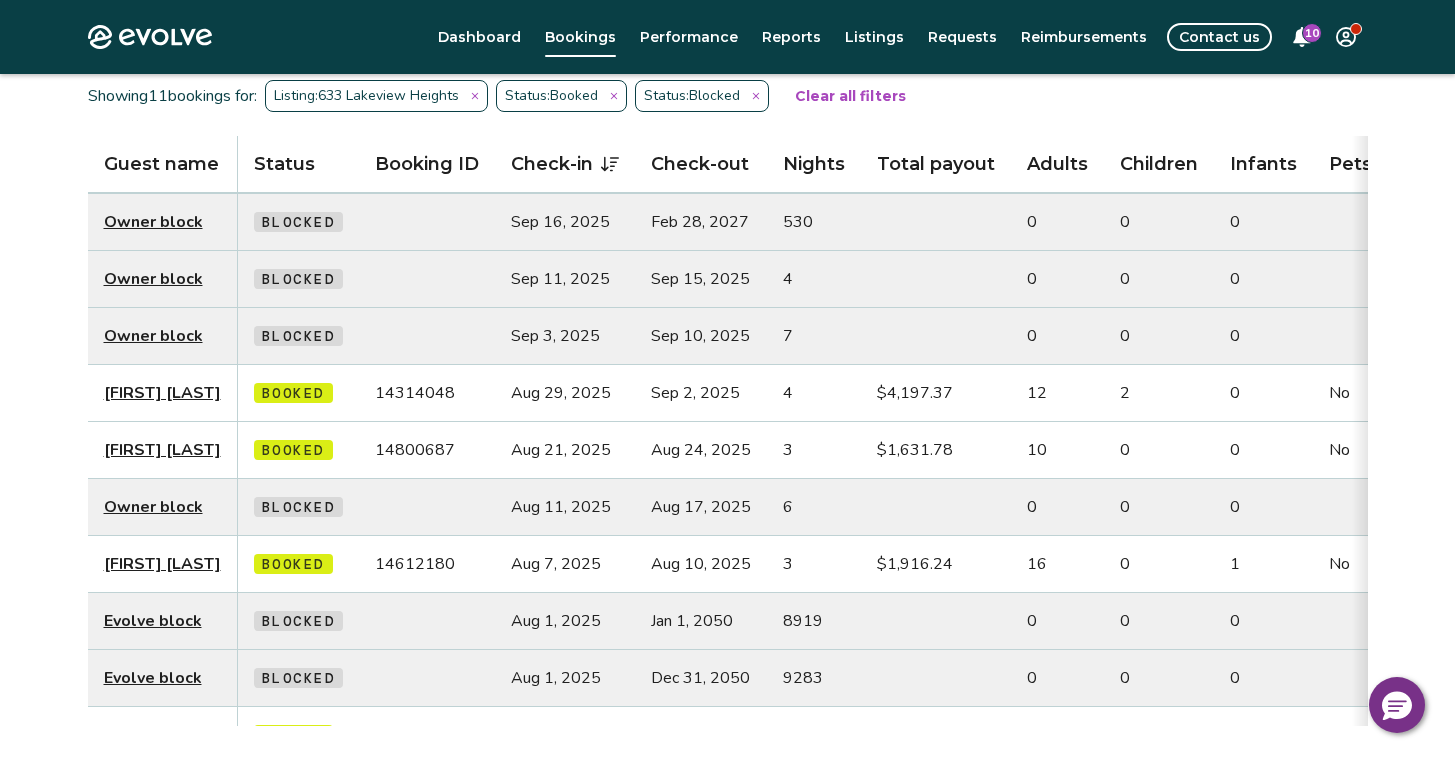 scroll, scrollTop: 194, scrollLeft: 0, axis: vertical 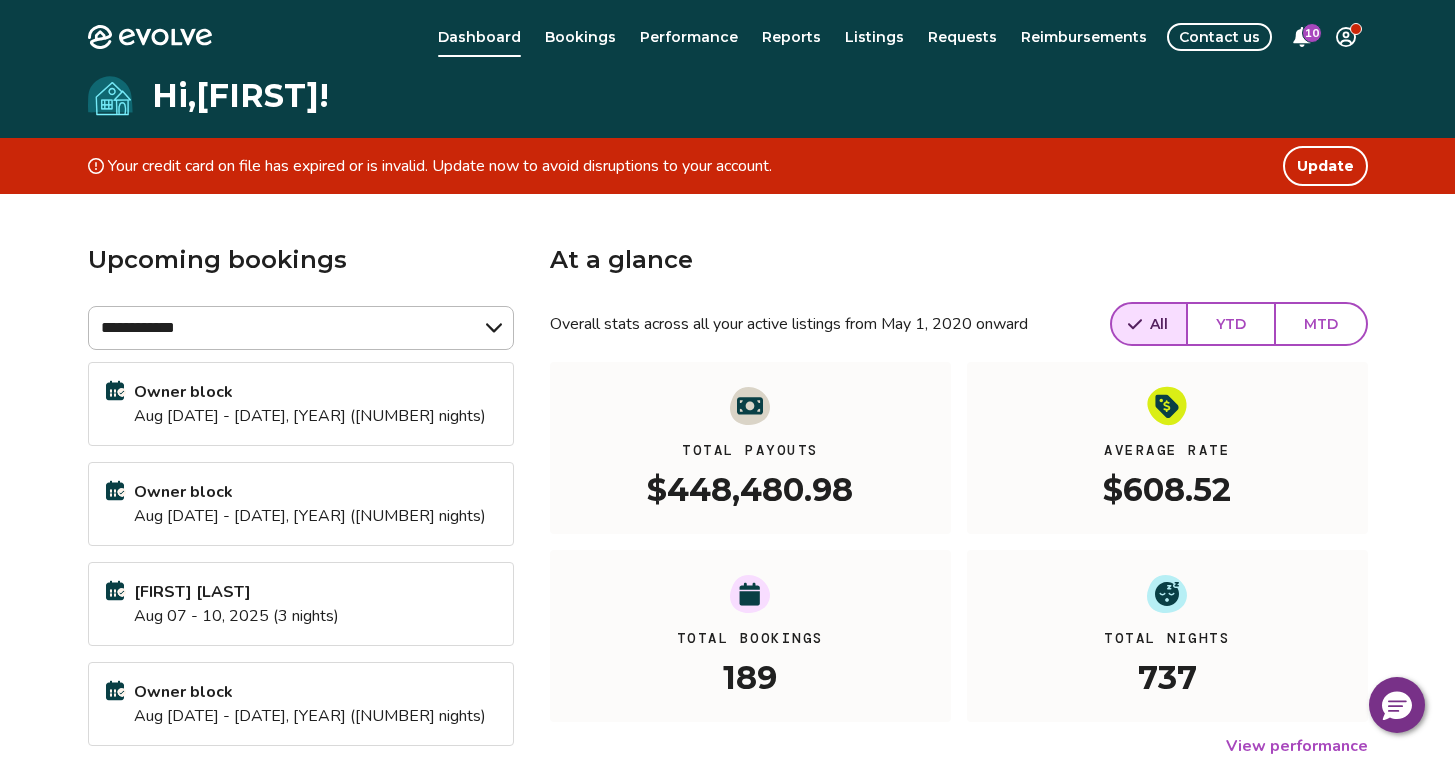click on "Listings" at bounding box center [874, 37] 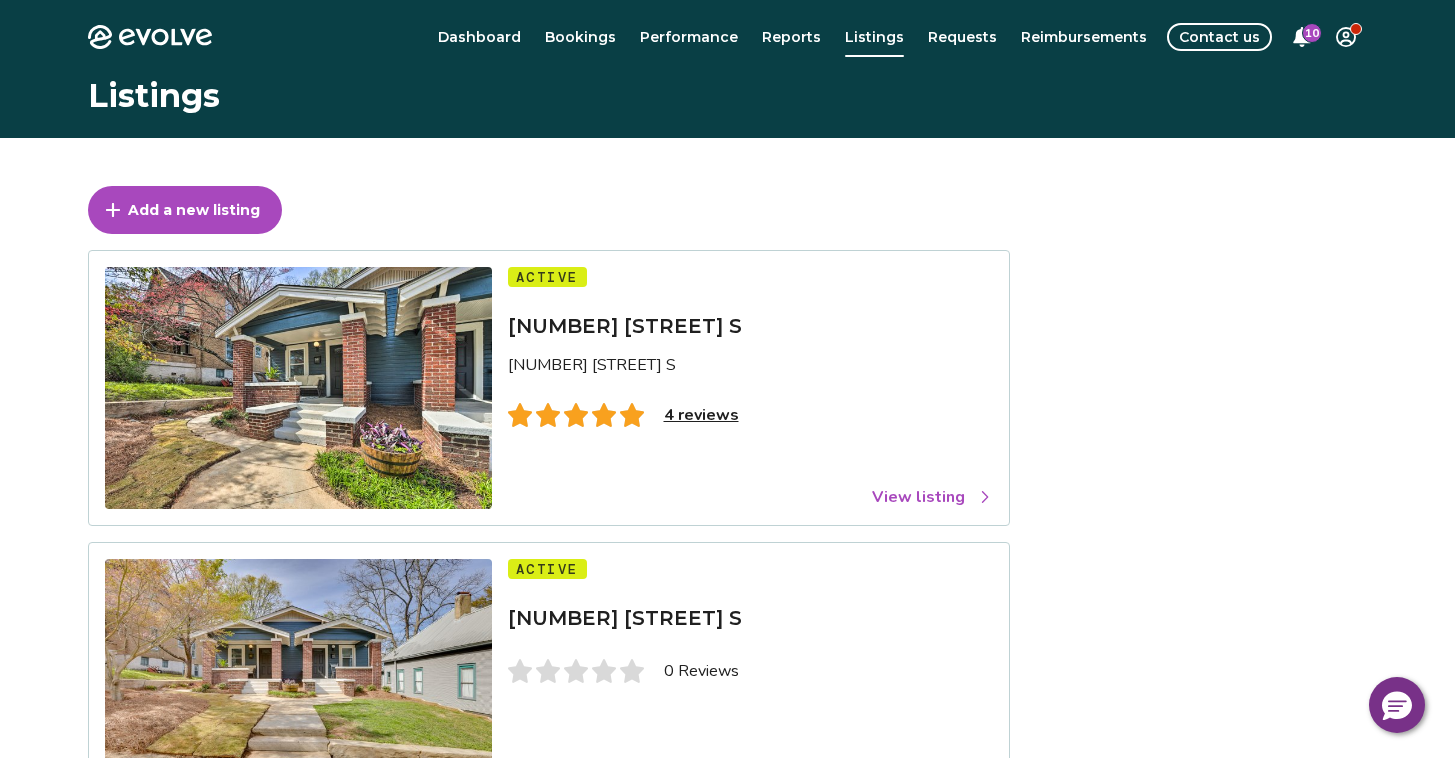 click on "Bookings" at bounding box center (580, 37) 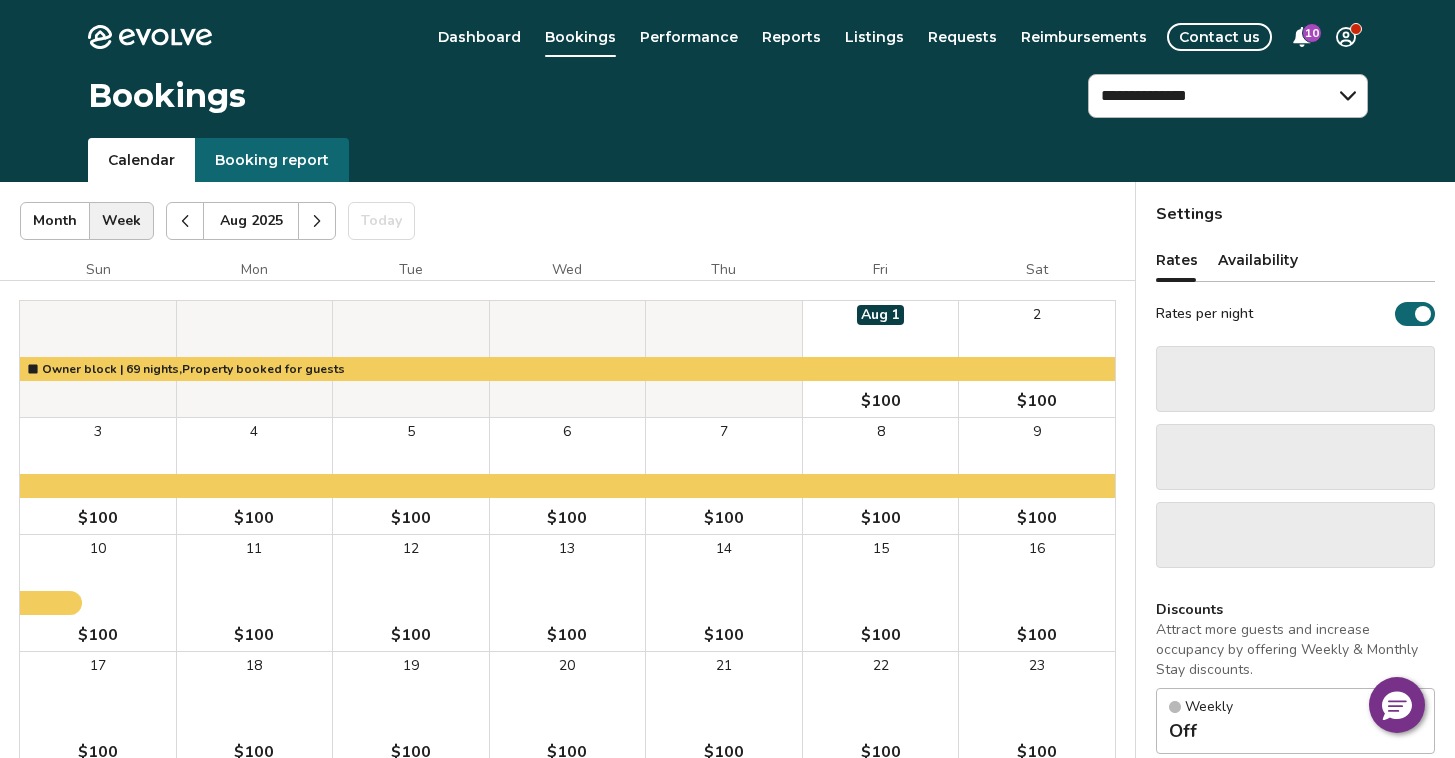 click on "Booking report" at bounding box center [272, 160] 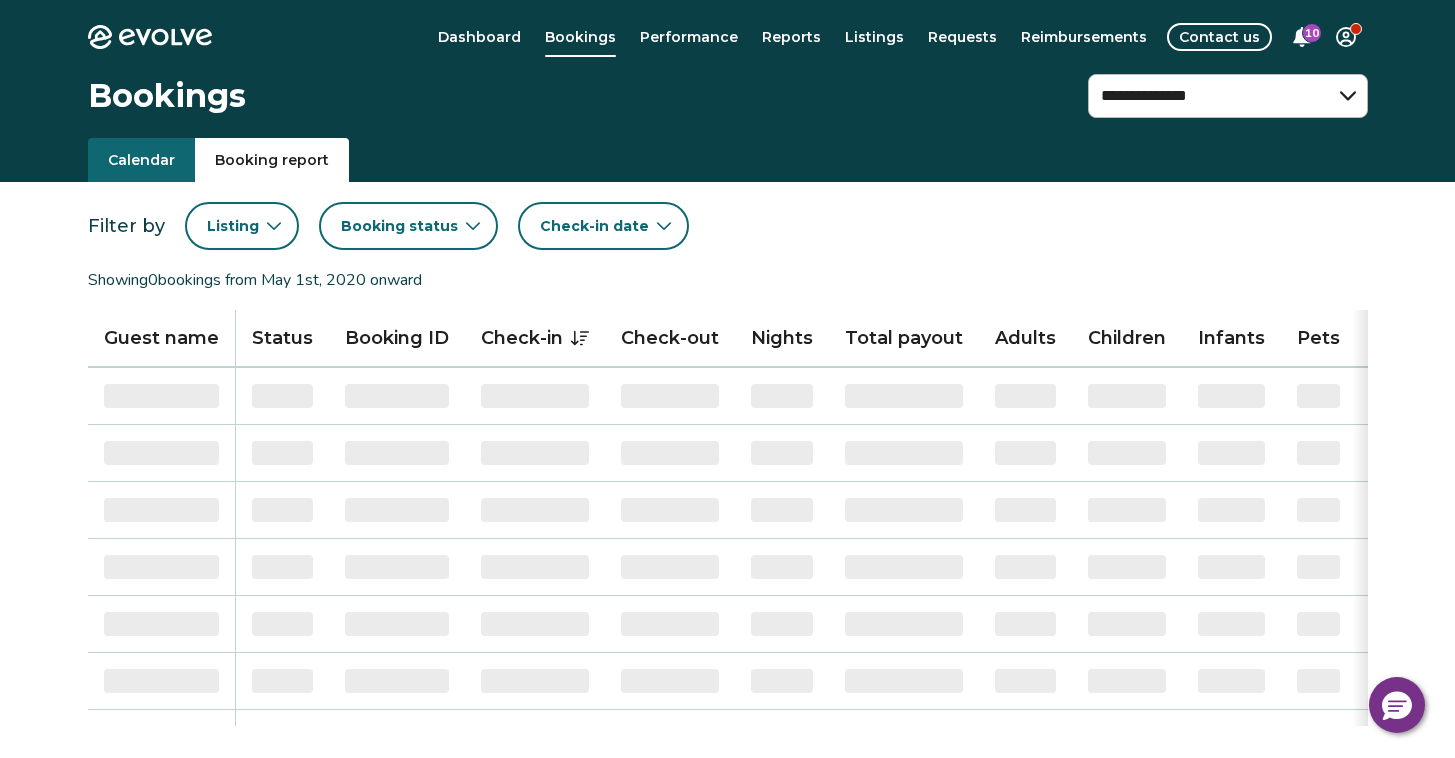 click on "Listing" at bounding box center (242, 226) 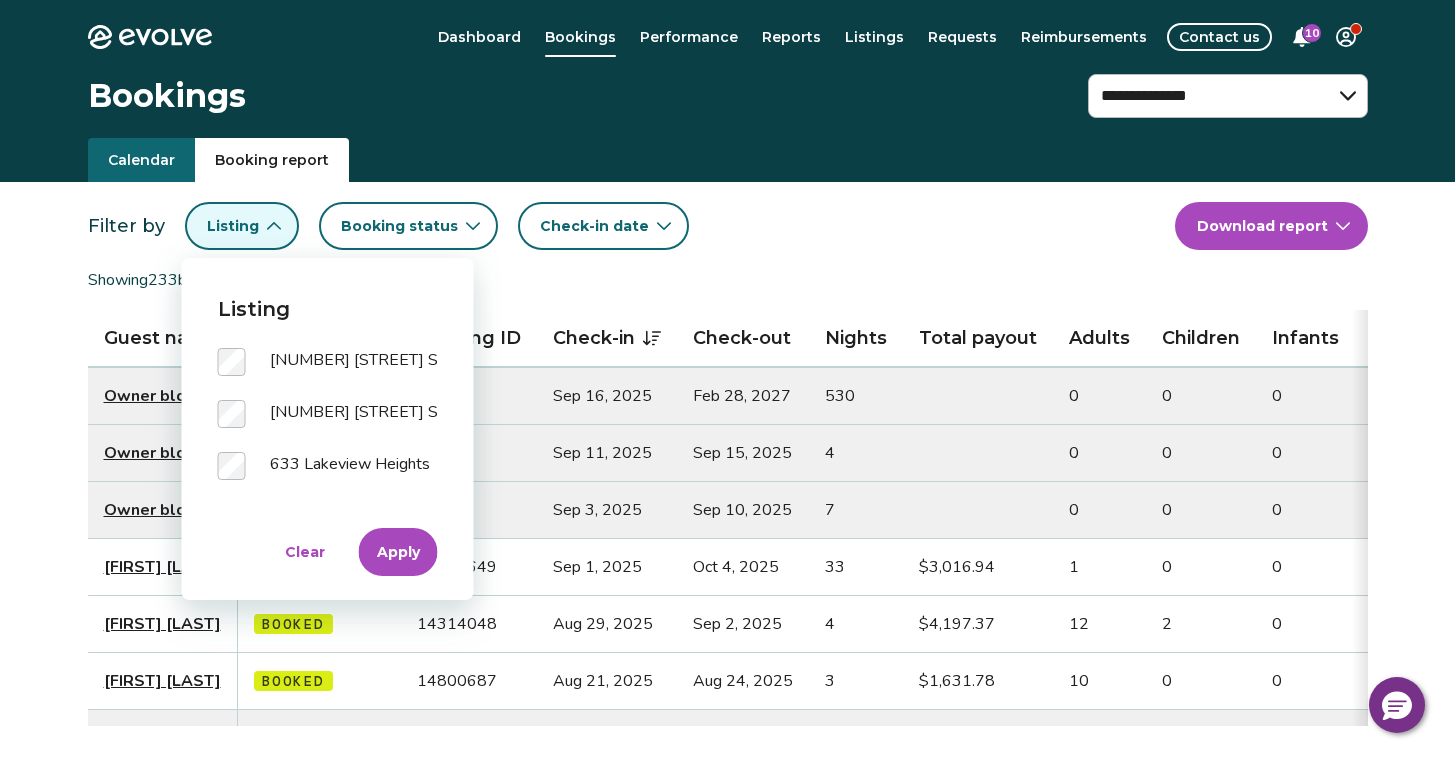 click on "Apply" at bounding box center [398, 552] 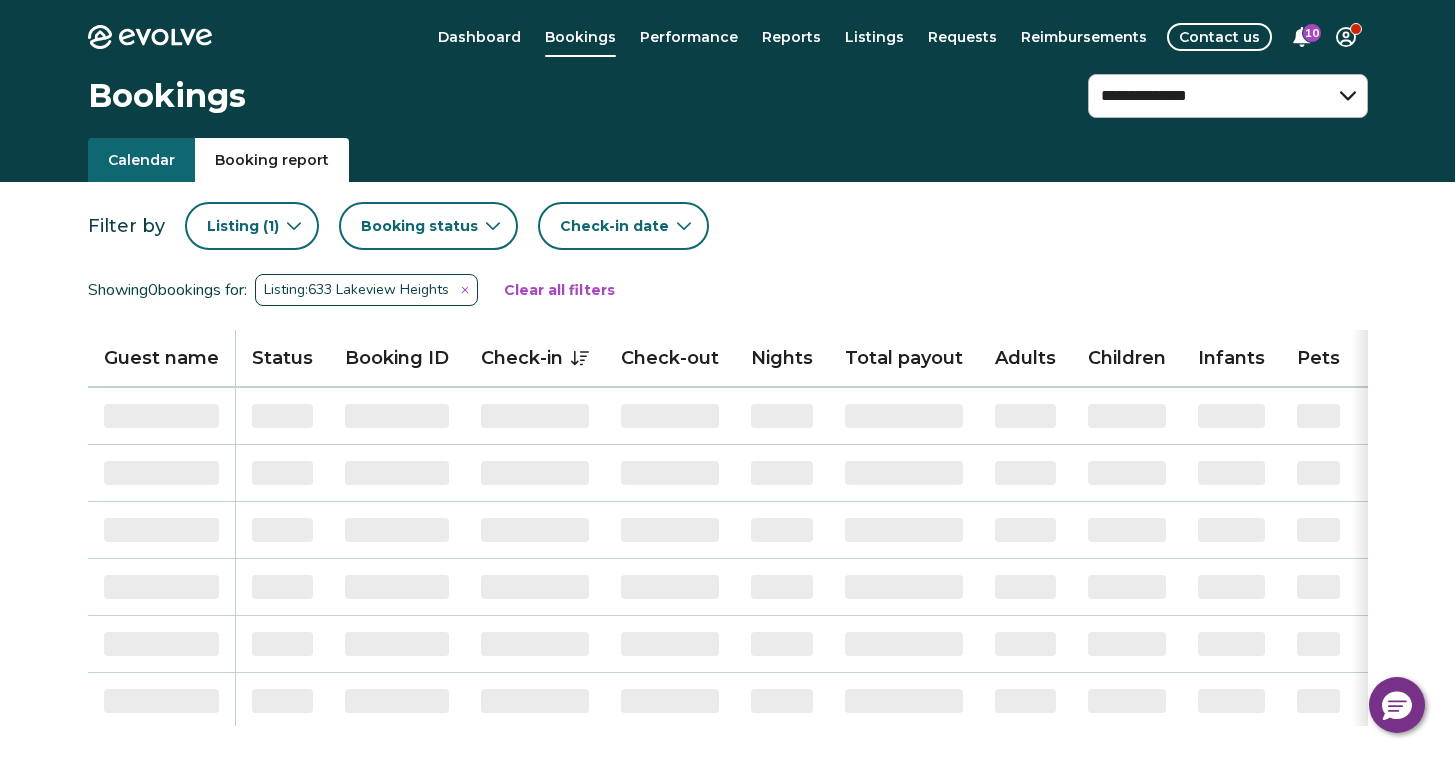click on "Booking status" at bounding box center [428, 226] 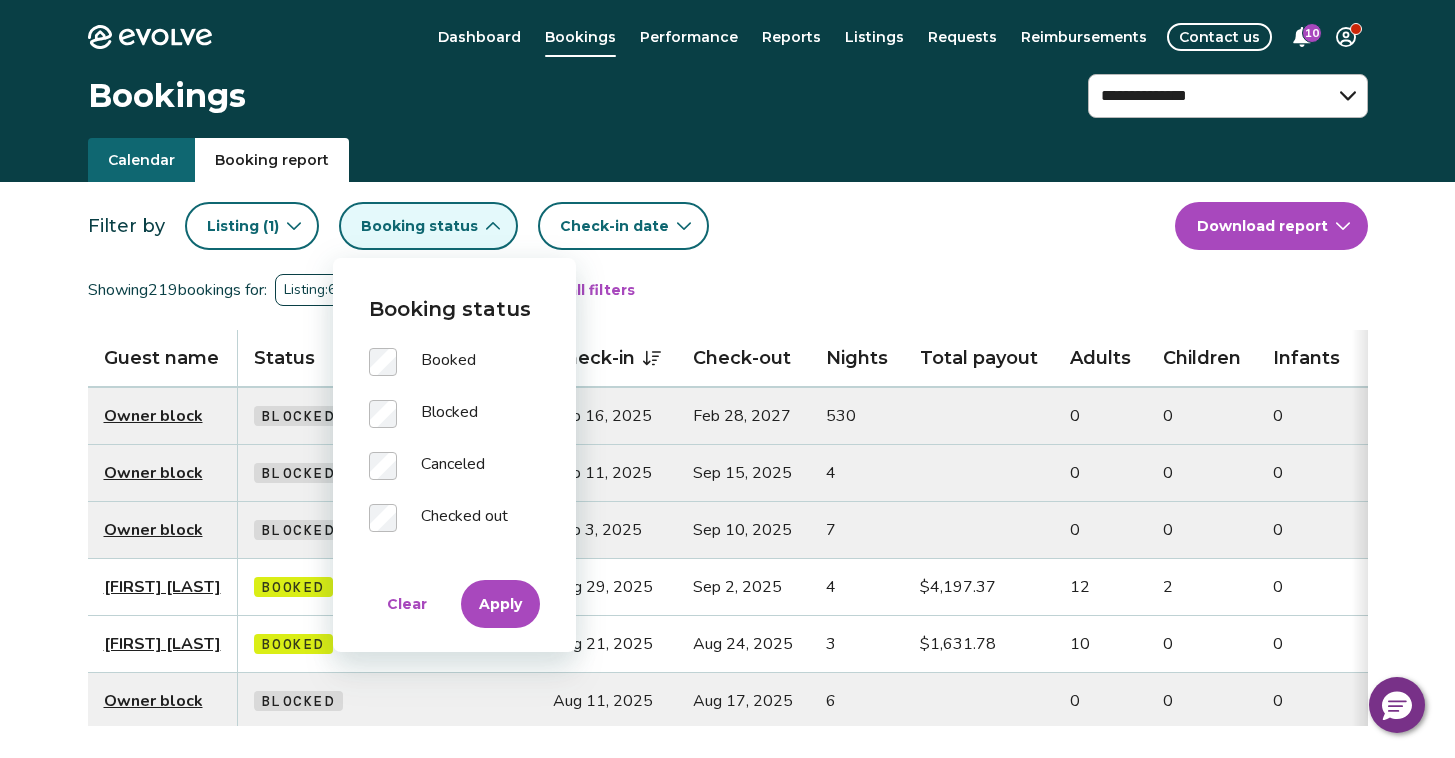 click on "Apply" at bounding box center [500, 604] 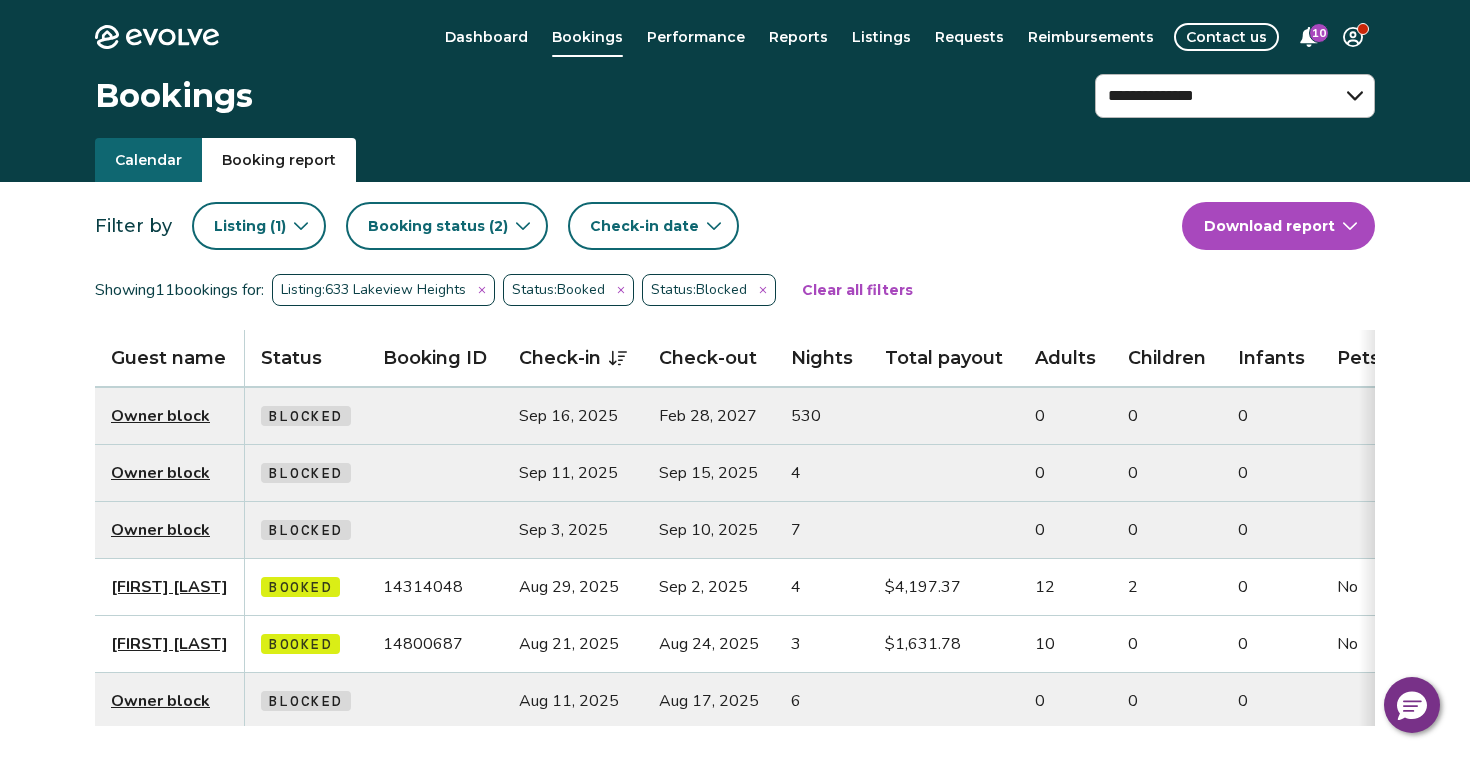 click on "**********" at bounding box center [735, 581] 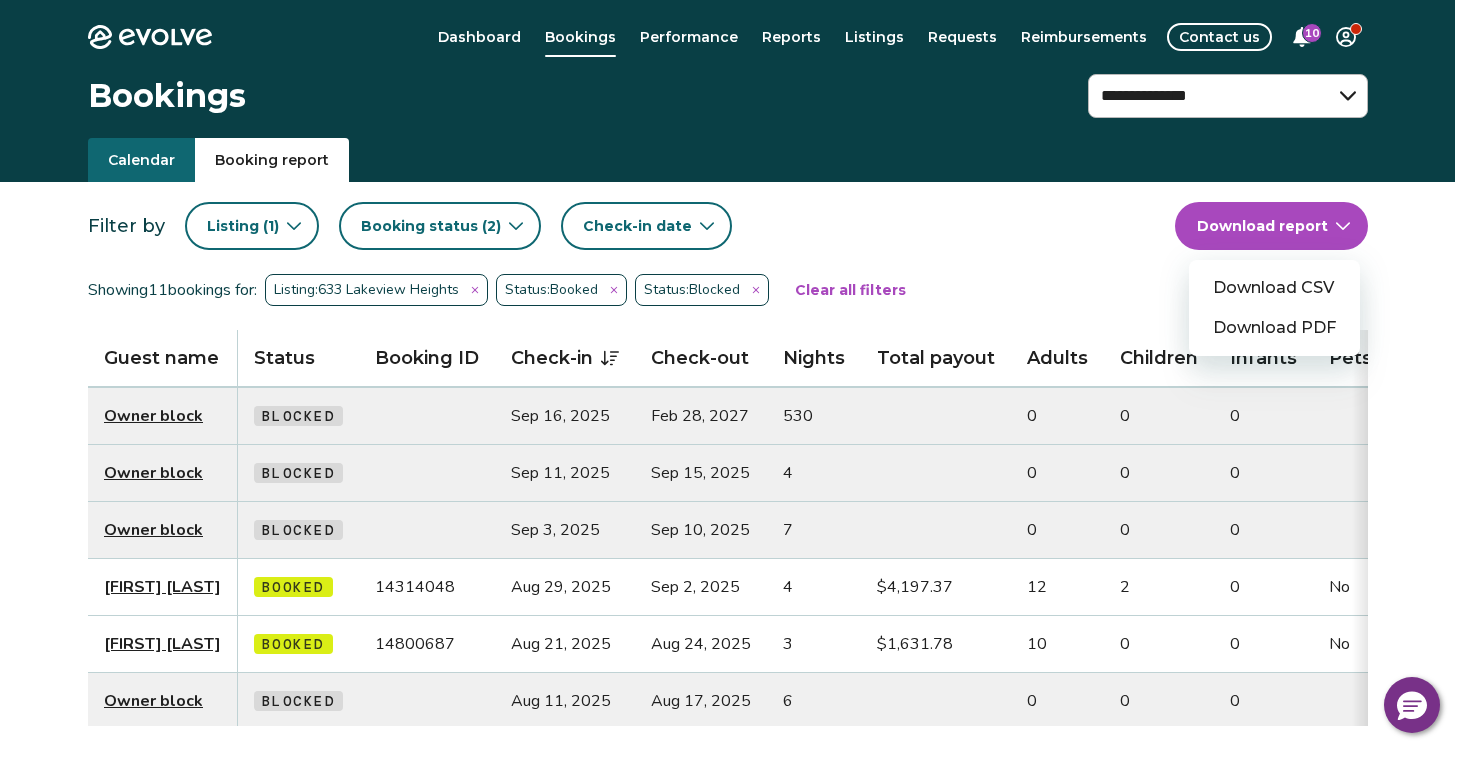 click on "Download CSV" at bounding box center [1274, 288] 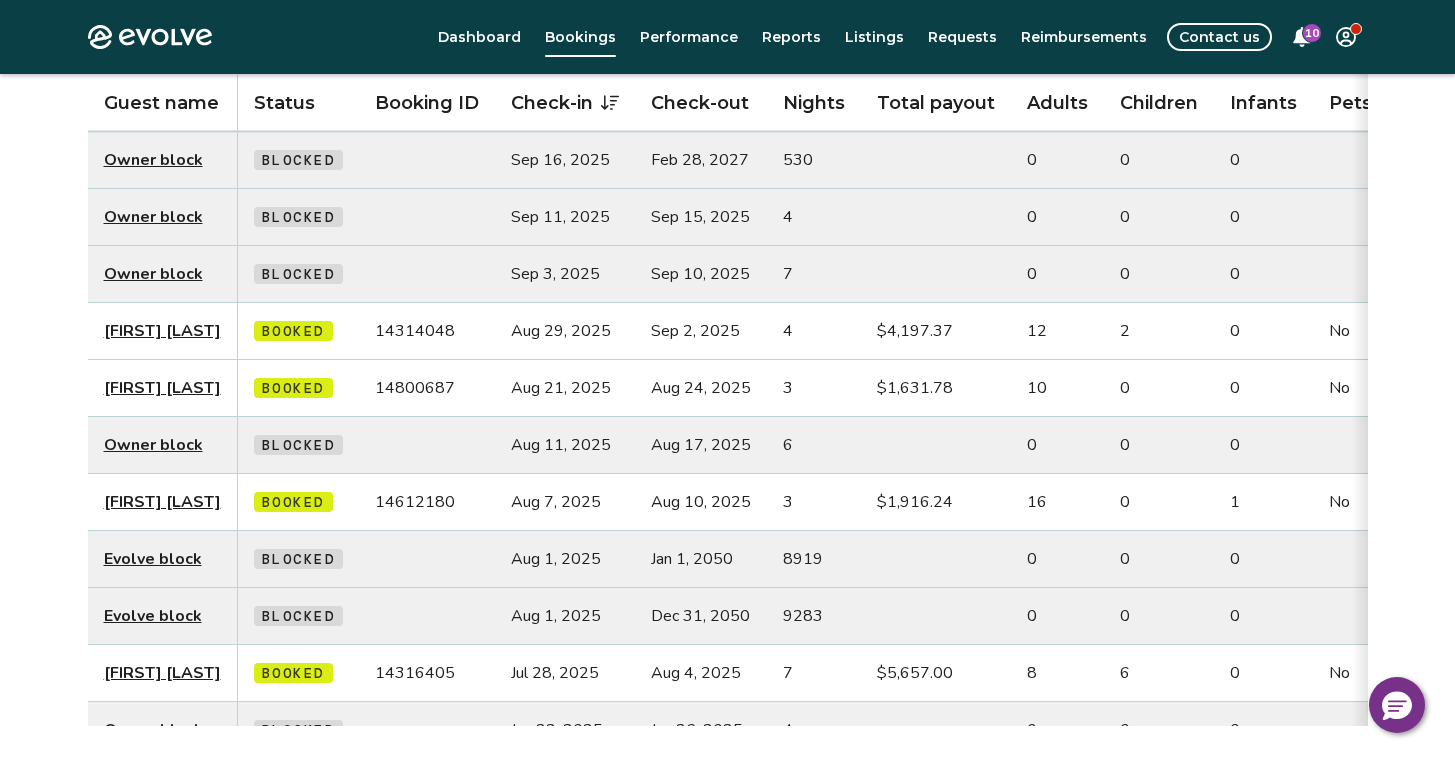 scroll, scrollTop: 256, scrollLeft: 0, axis: vertical 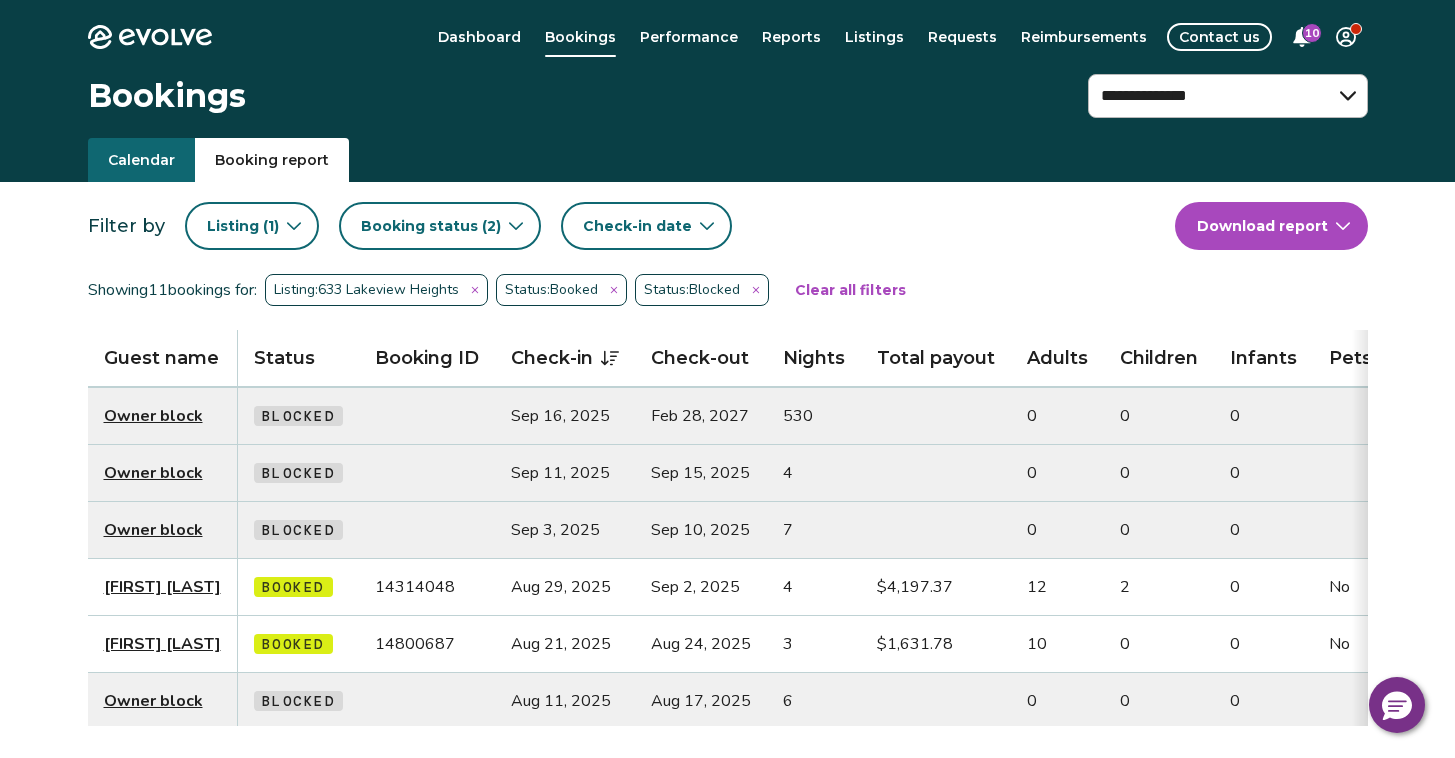 click on "Listing ( 1 )" at bounding box center [252, 226] 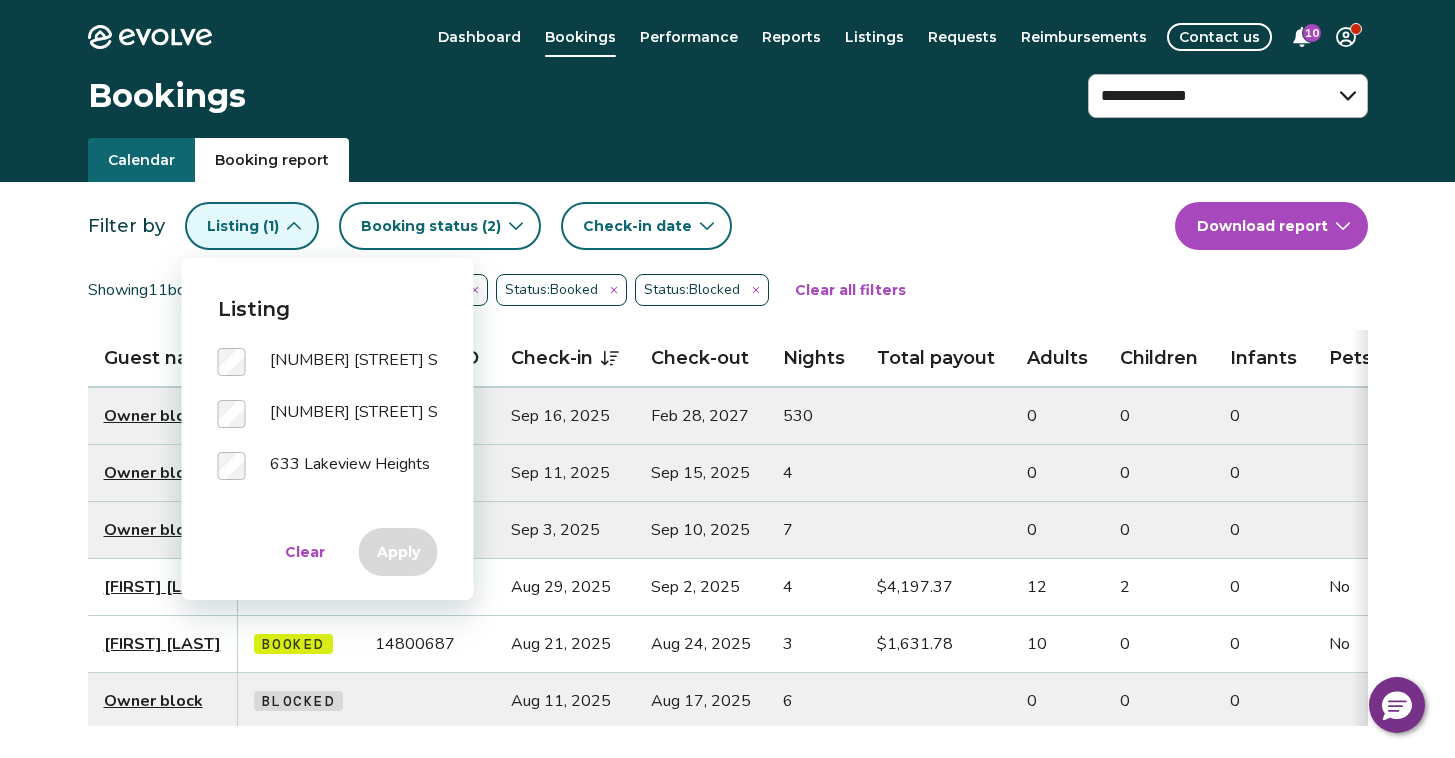 click on "Filter by Listing ( 1 ) Booking status ( 2 ) Check-in date" at bounding box center [631, 226] 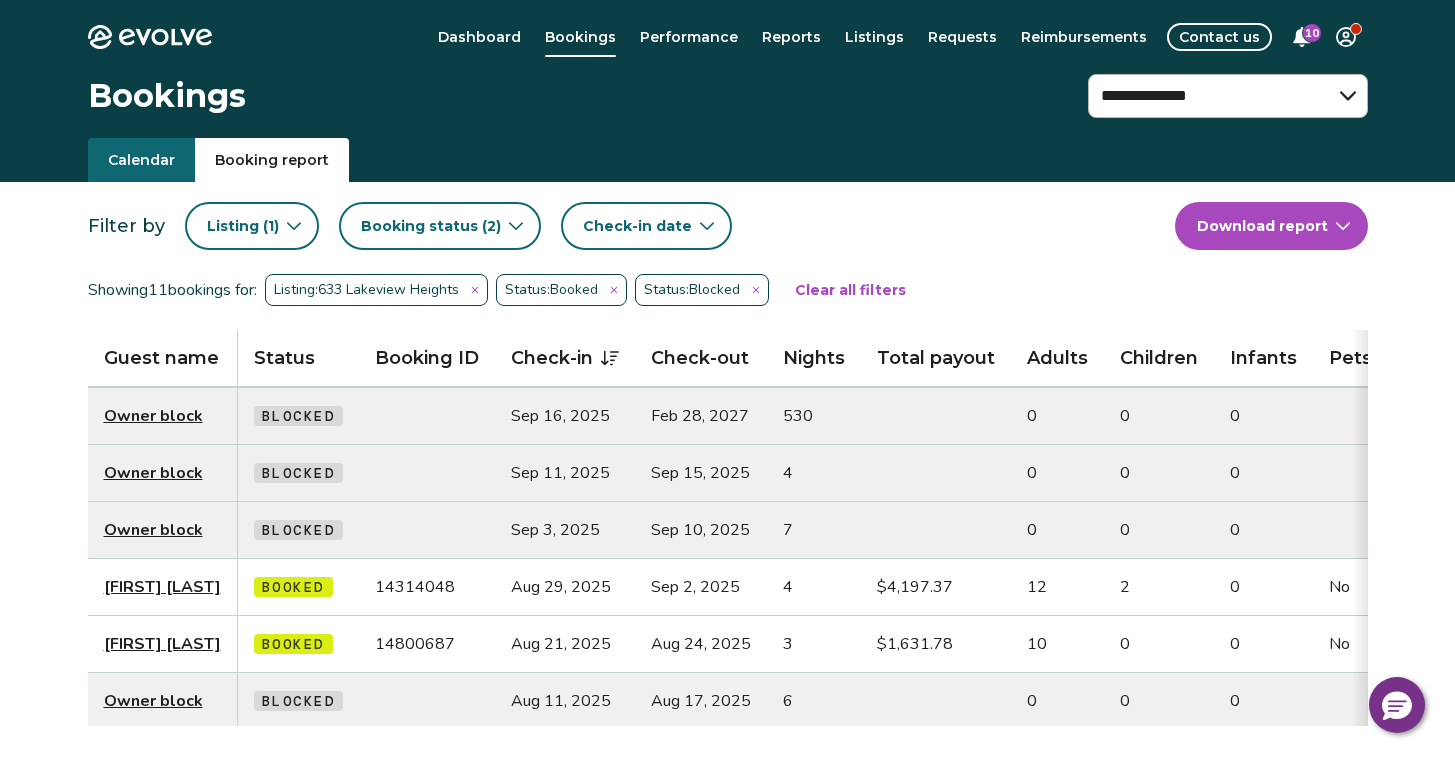 click on "( 2 )" at bounding box center [489, 226] 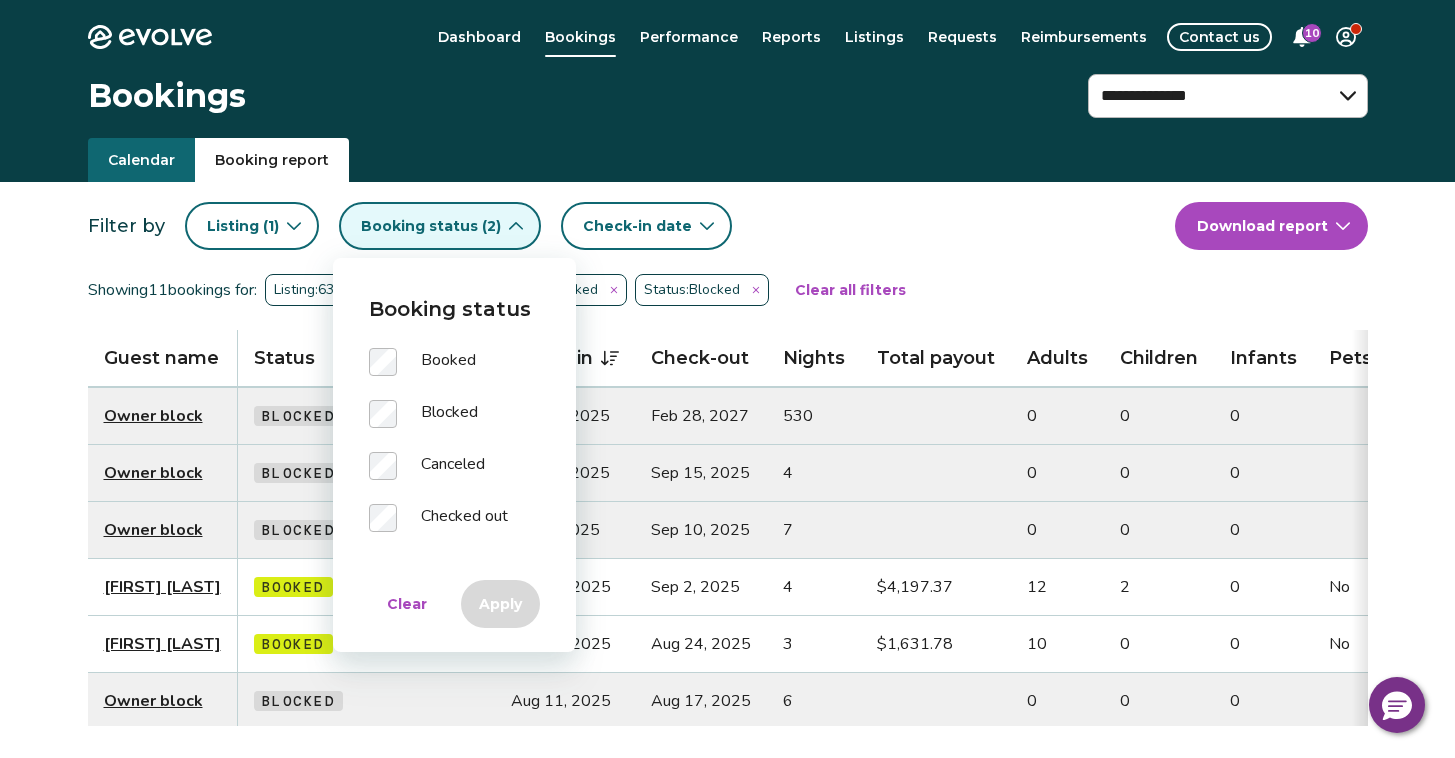 click on "Filter by Listing ( 1 ) Booking status ( 2 ) Check-in date" at bounding box center [631, 226] 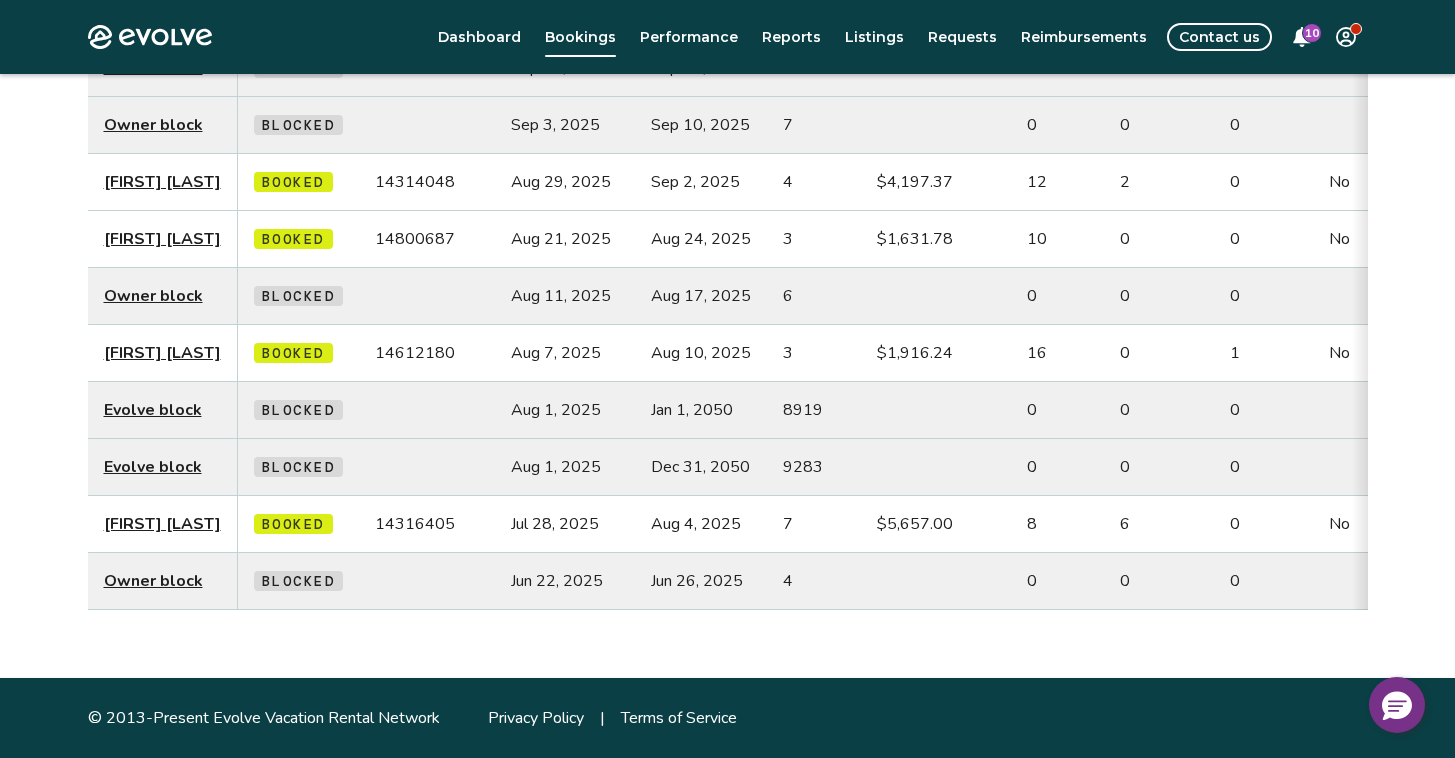 scroll, scrollTop: 0, scrollLeft: 0, axis: both 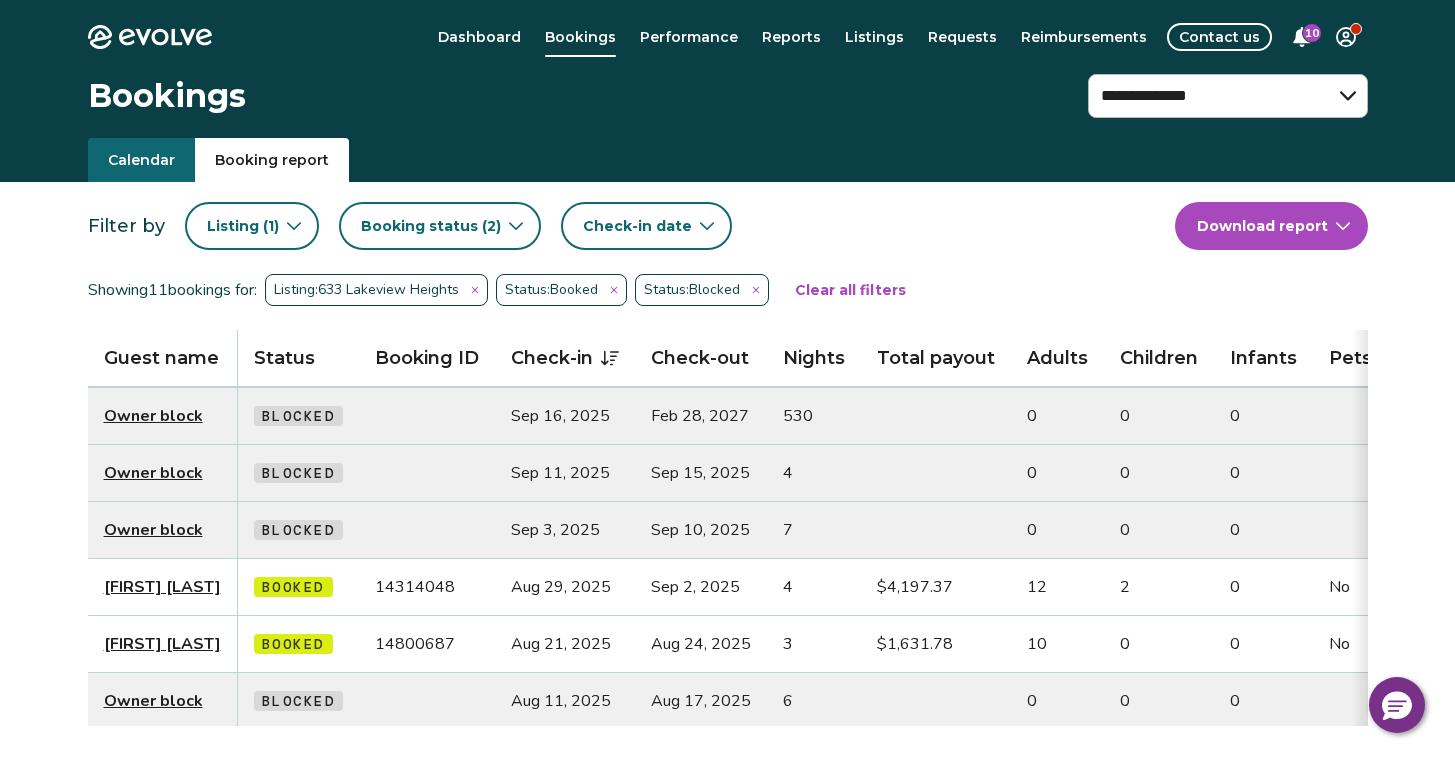 click on "**********" at bounding box center (727, 581) 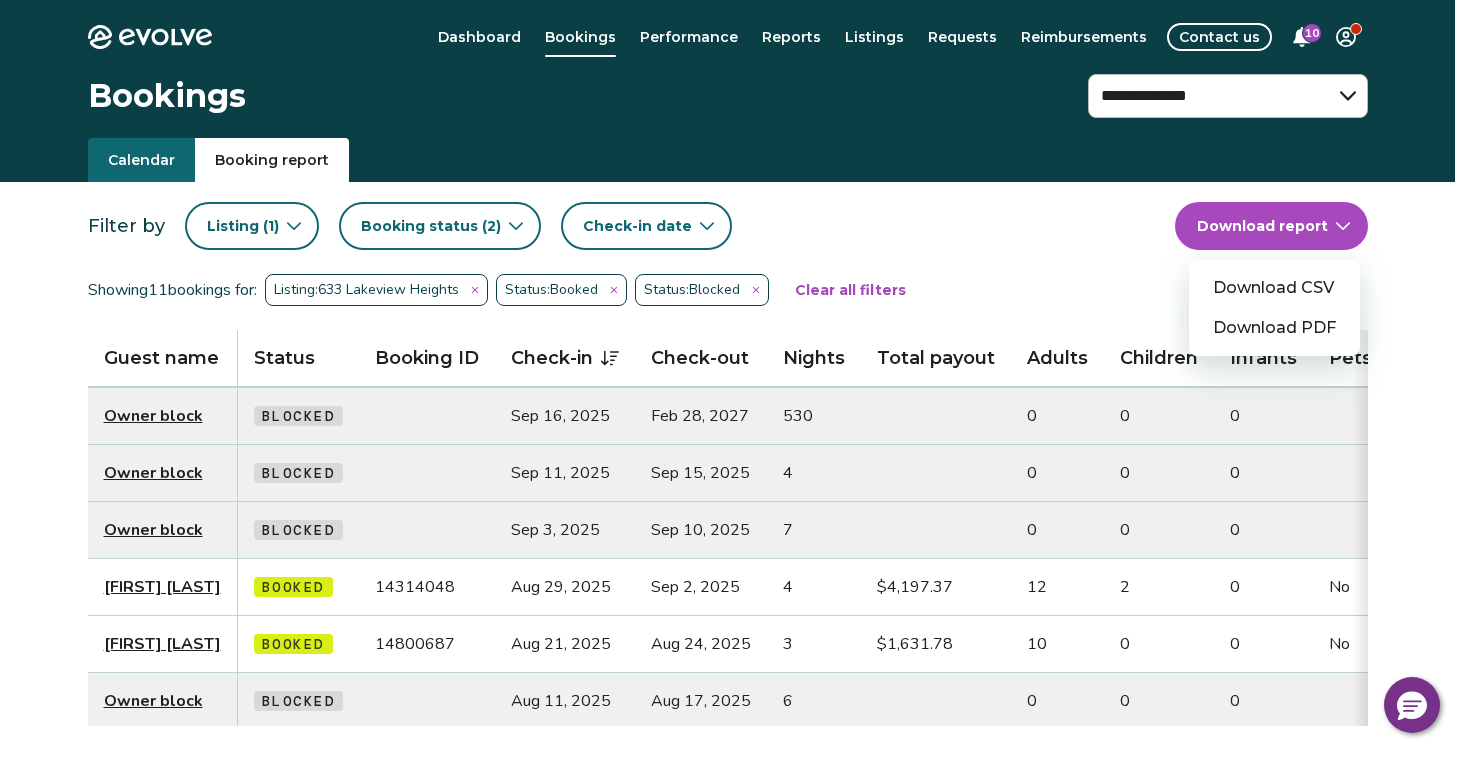 click on "**********" at bounding box center (735, 581) 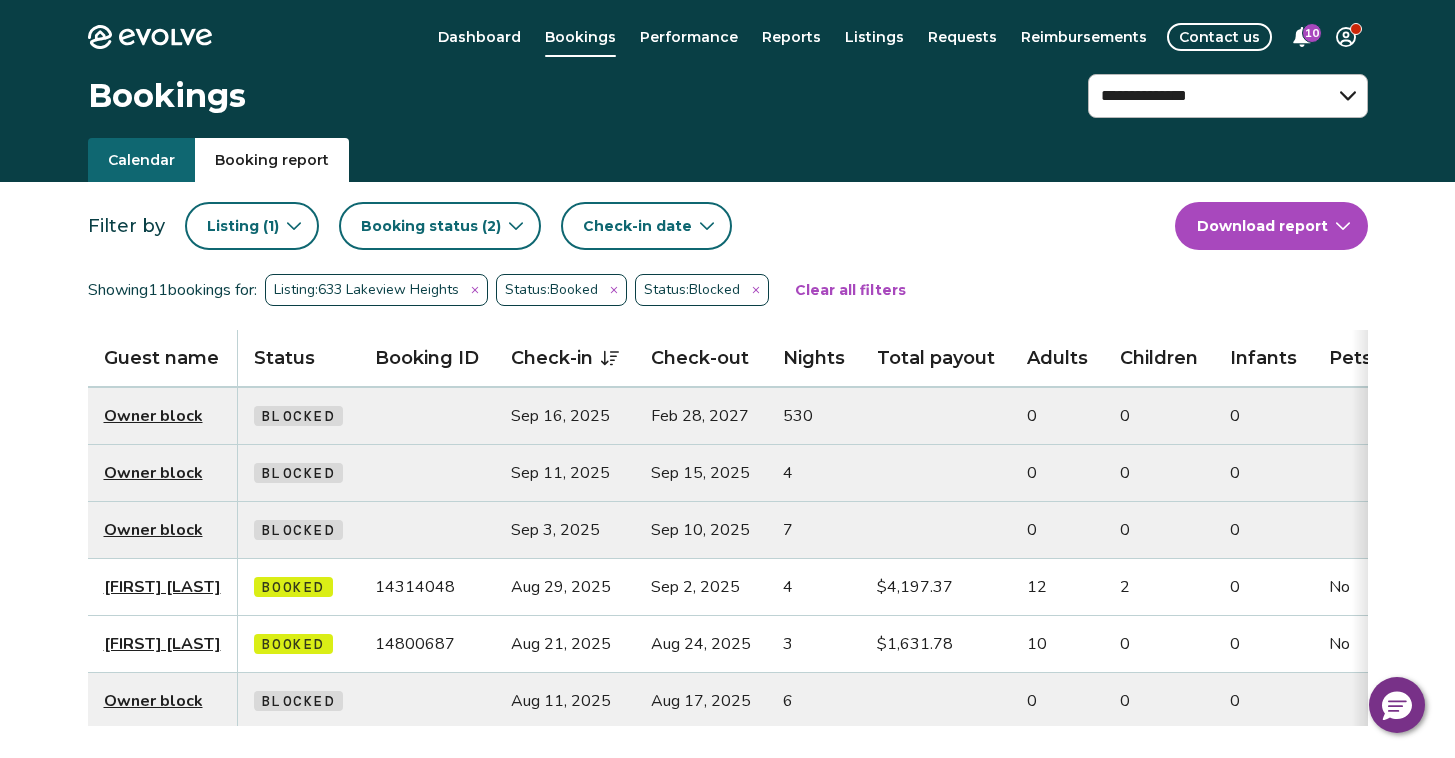 click on "**********" at bounding box center [727, 581] 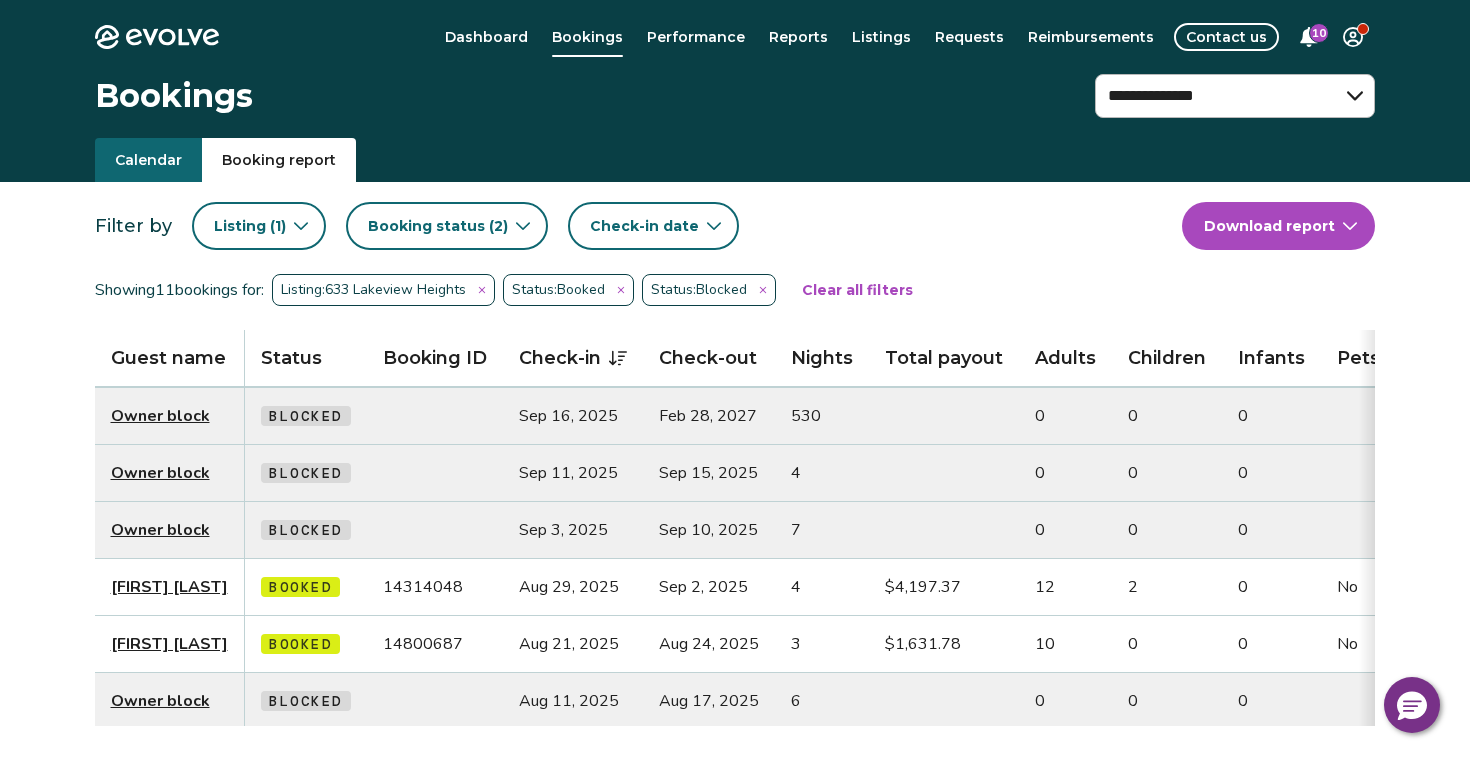 click on "**********" at bounding box center (735, 581) 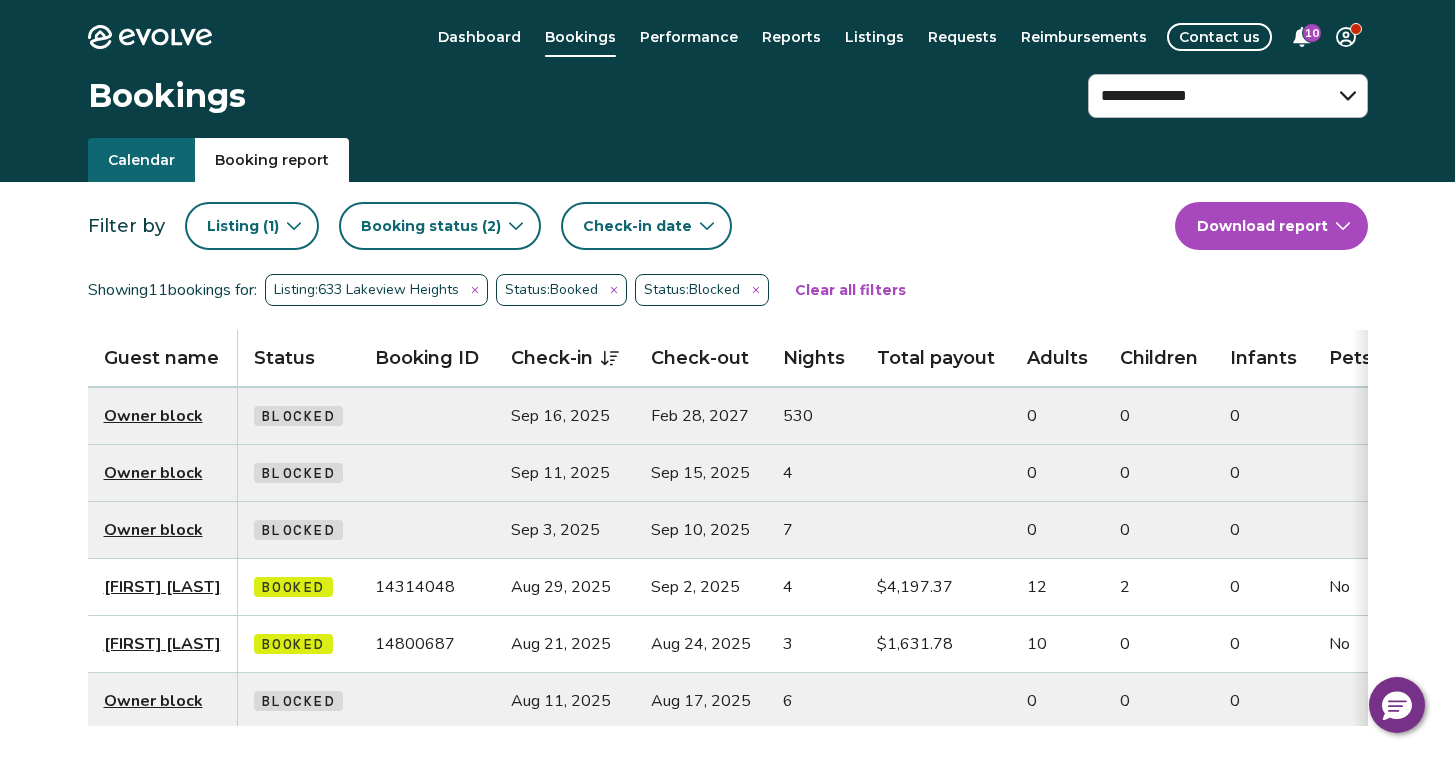 click on "**********" at bounding box center (727, 581) 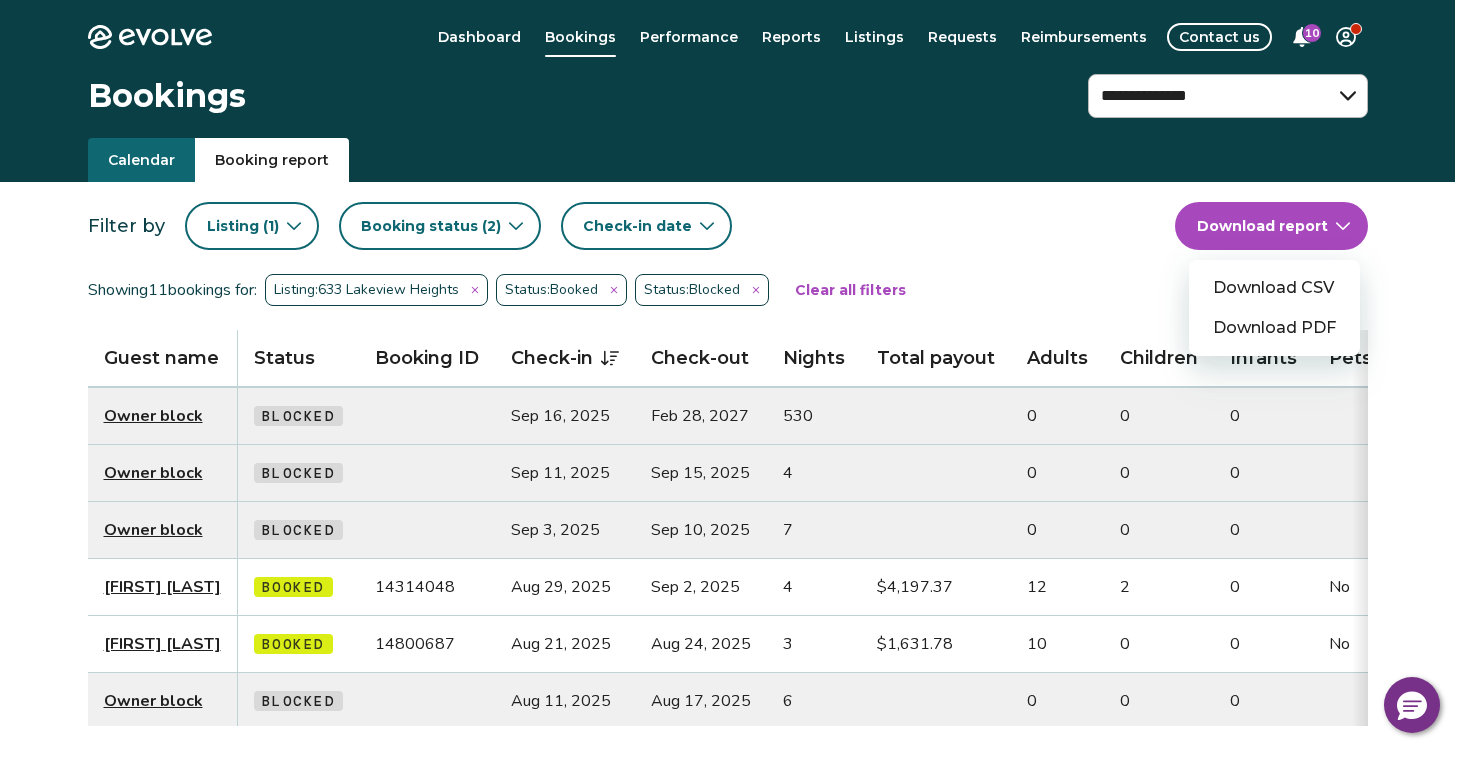 click on "**********" at bounding box center [735, 581] 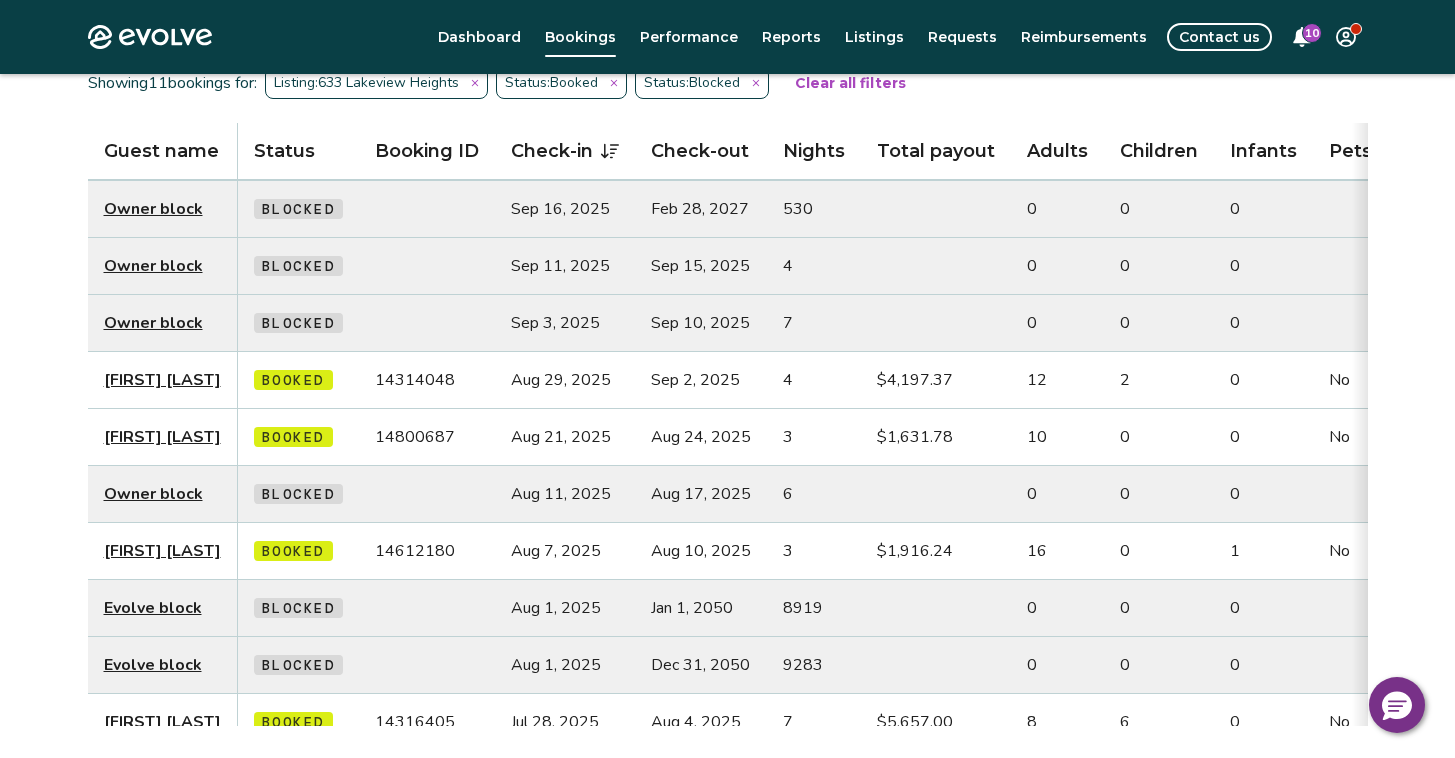 scroll, scrollTop: 0, scrollLeft: 0, axis: both 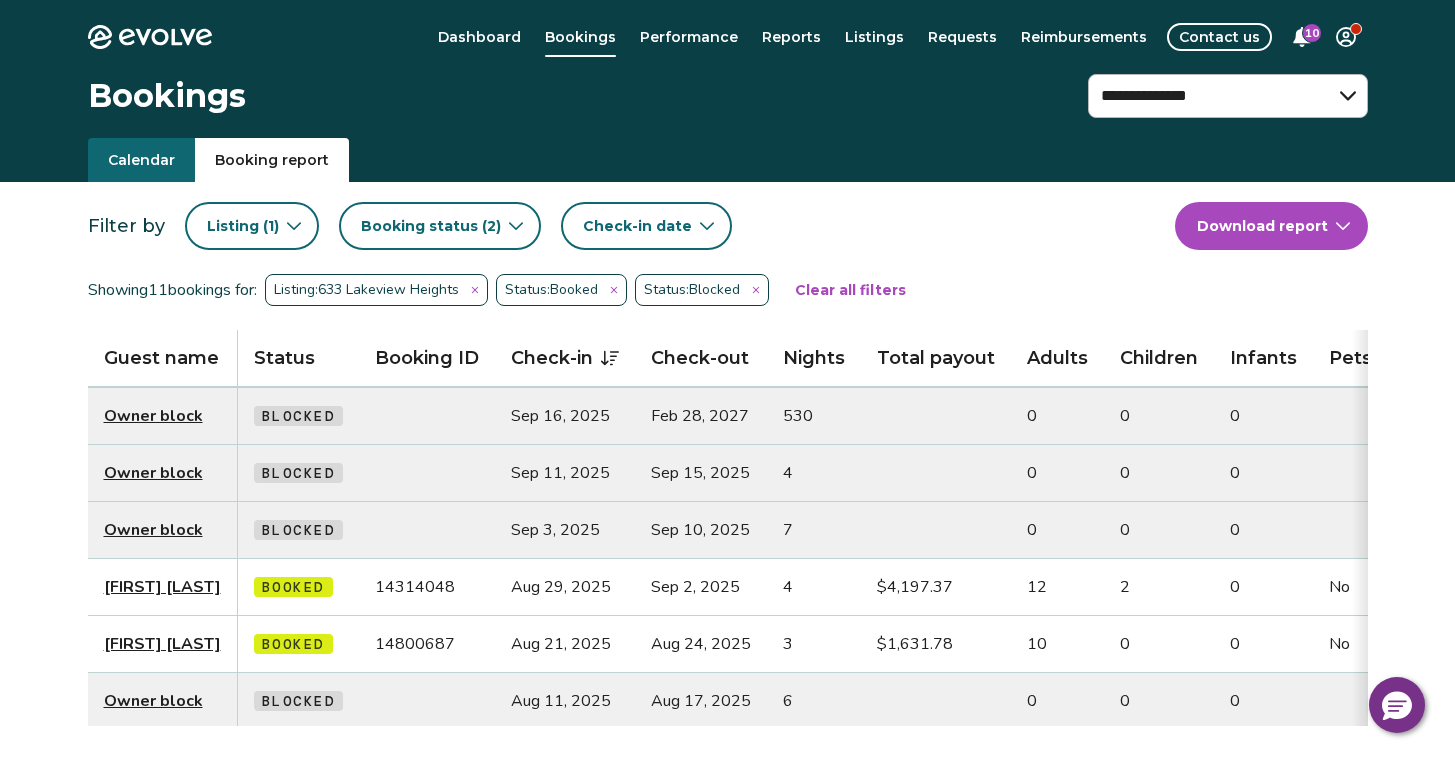 click on "Filter by Listing ( 1 ) Booking status ( 2 ) Check-in date" at bounding box center (631, 226) 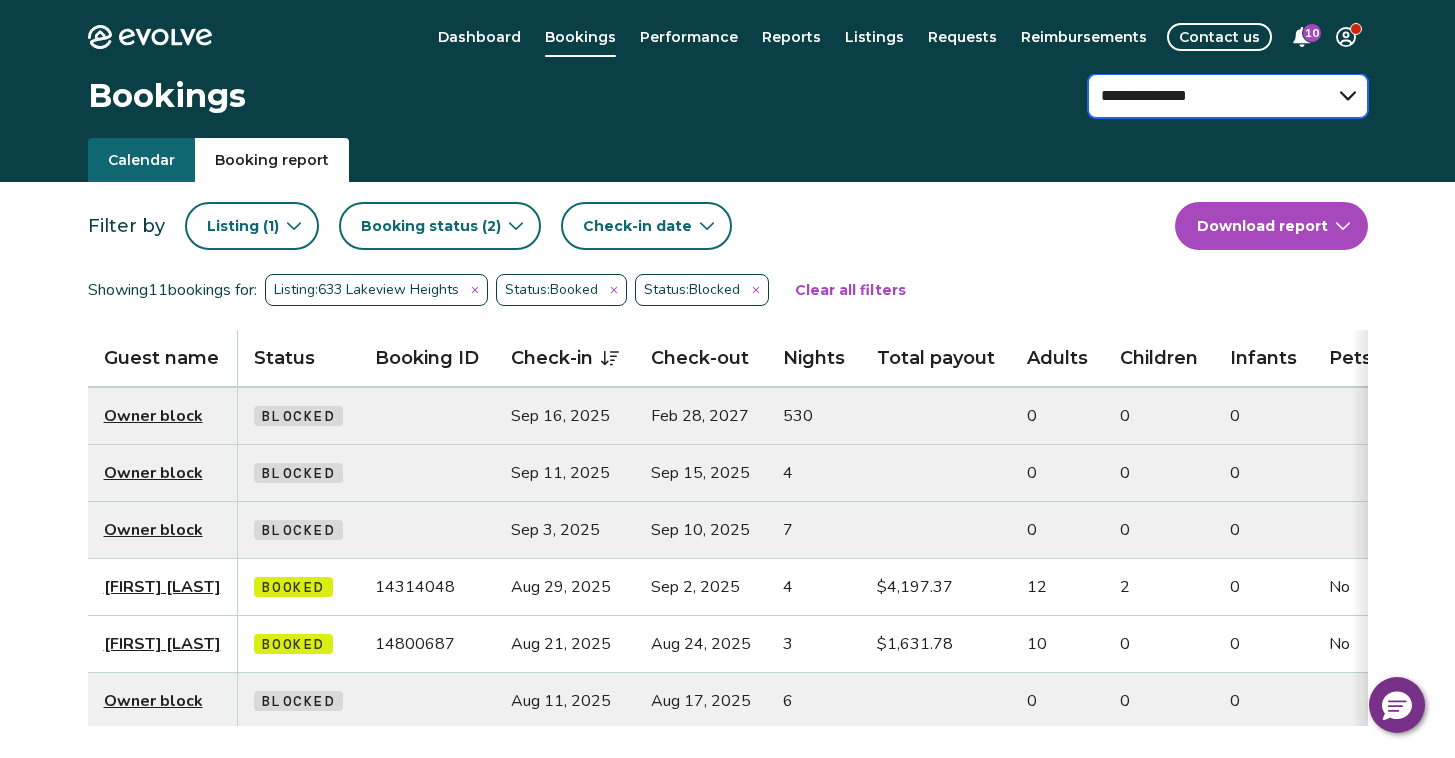 click on "**********" at bounding box center (1228, 96) 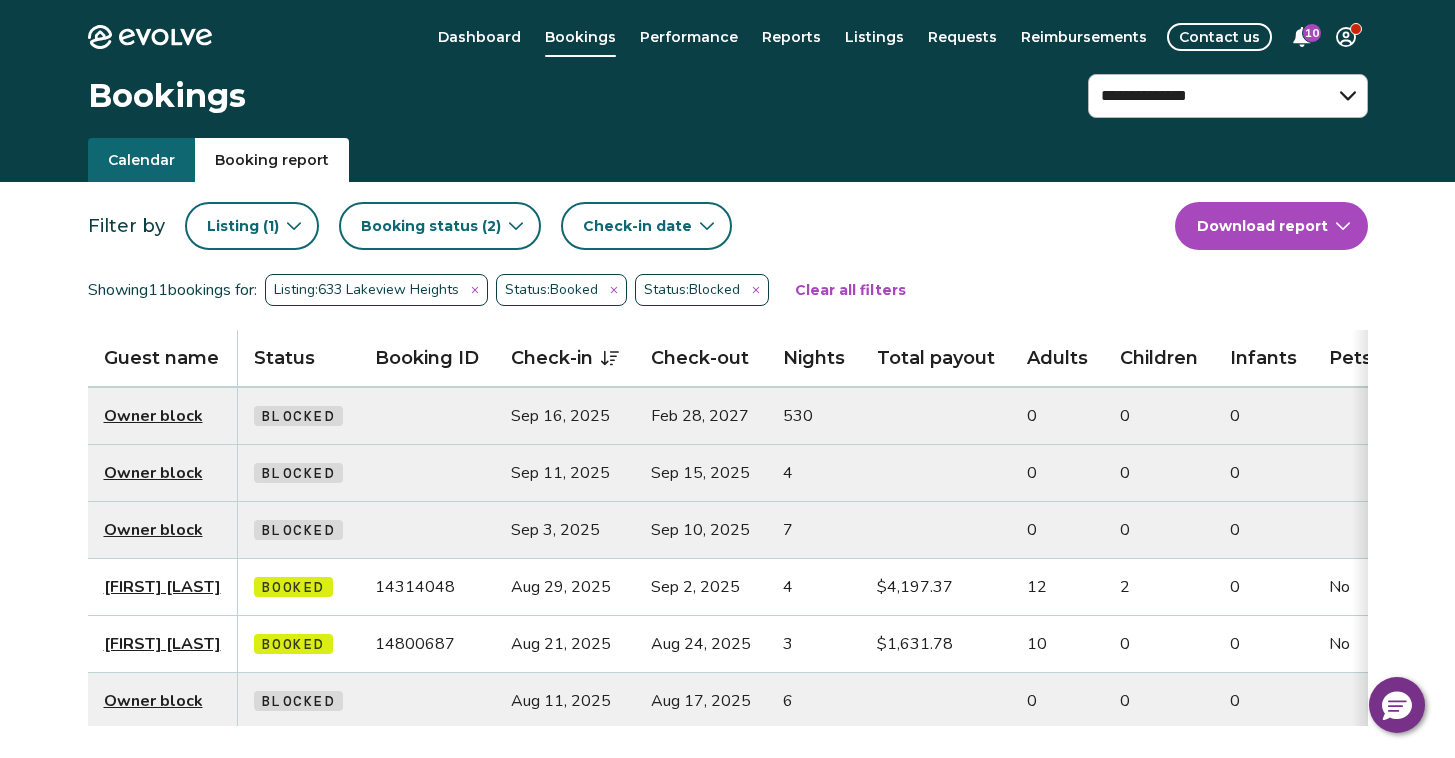 click on "Listing ( 1 )" at bounding box center (252, 226) 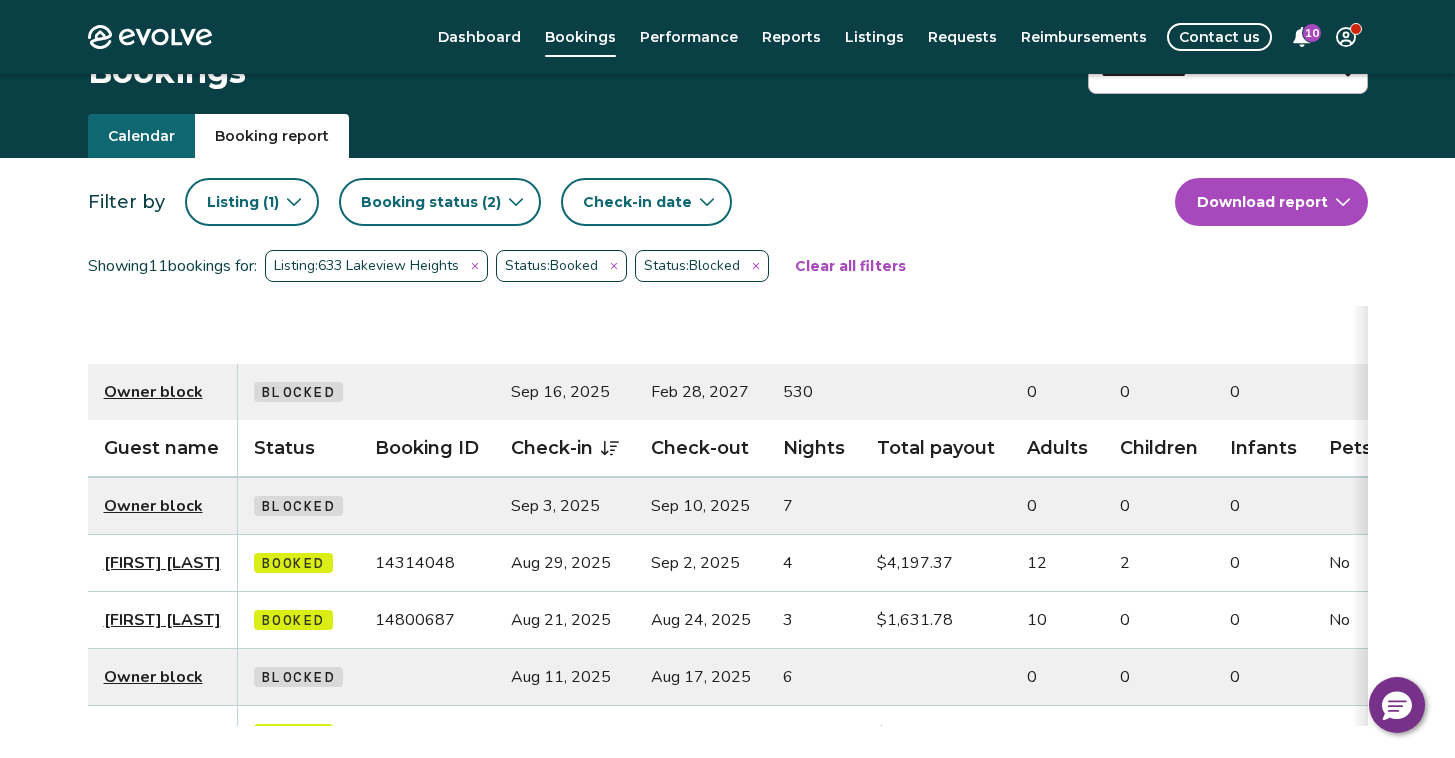 scroll, scrollTop: 0, scrollLeft: 0, axis: both 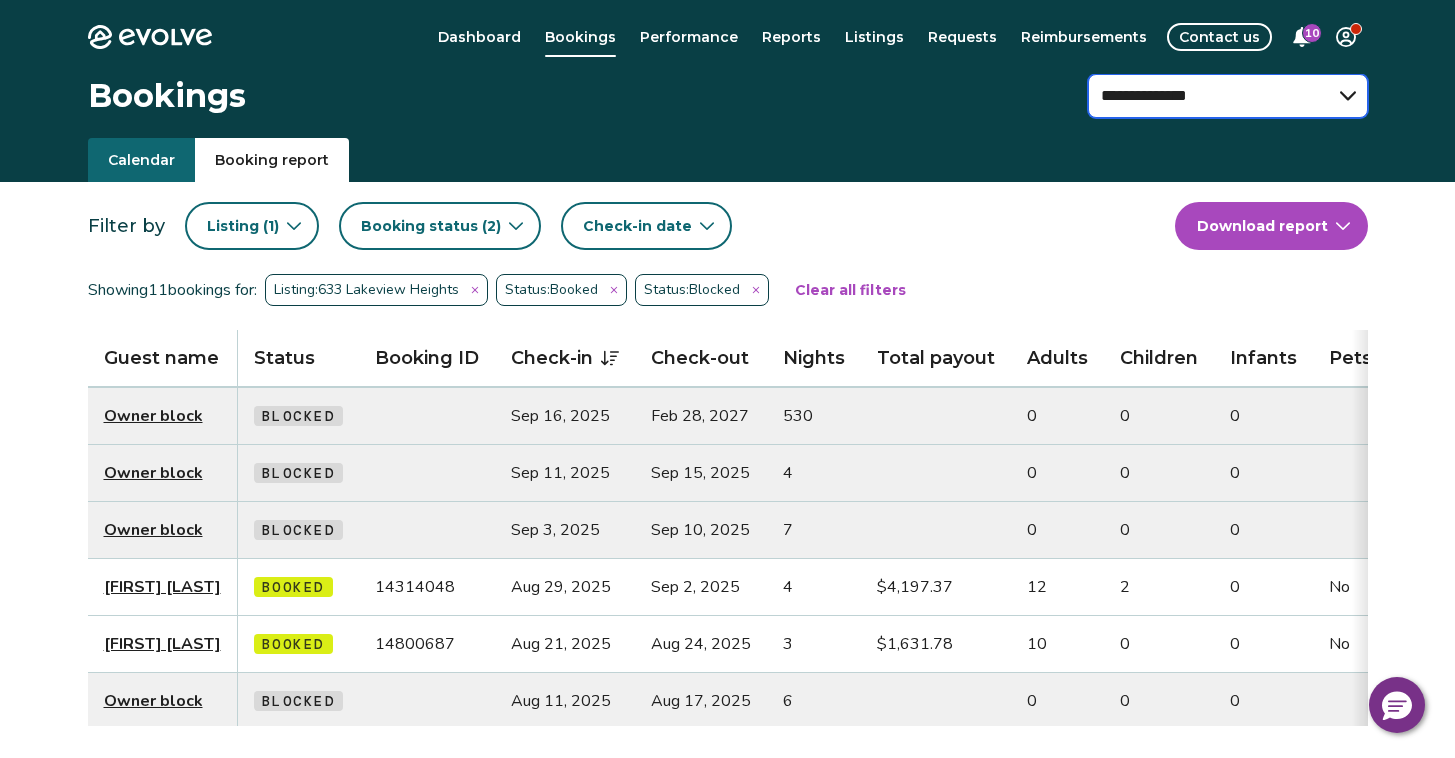 click on "**********" at bounding box center (1228, 96) 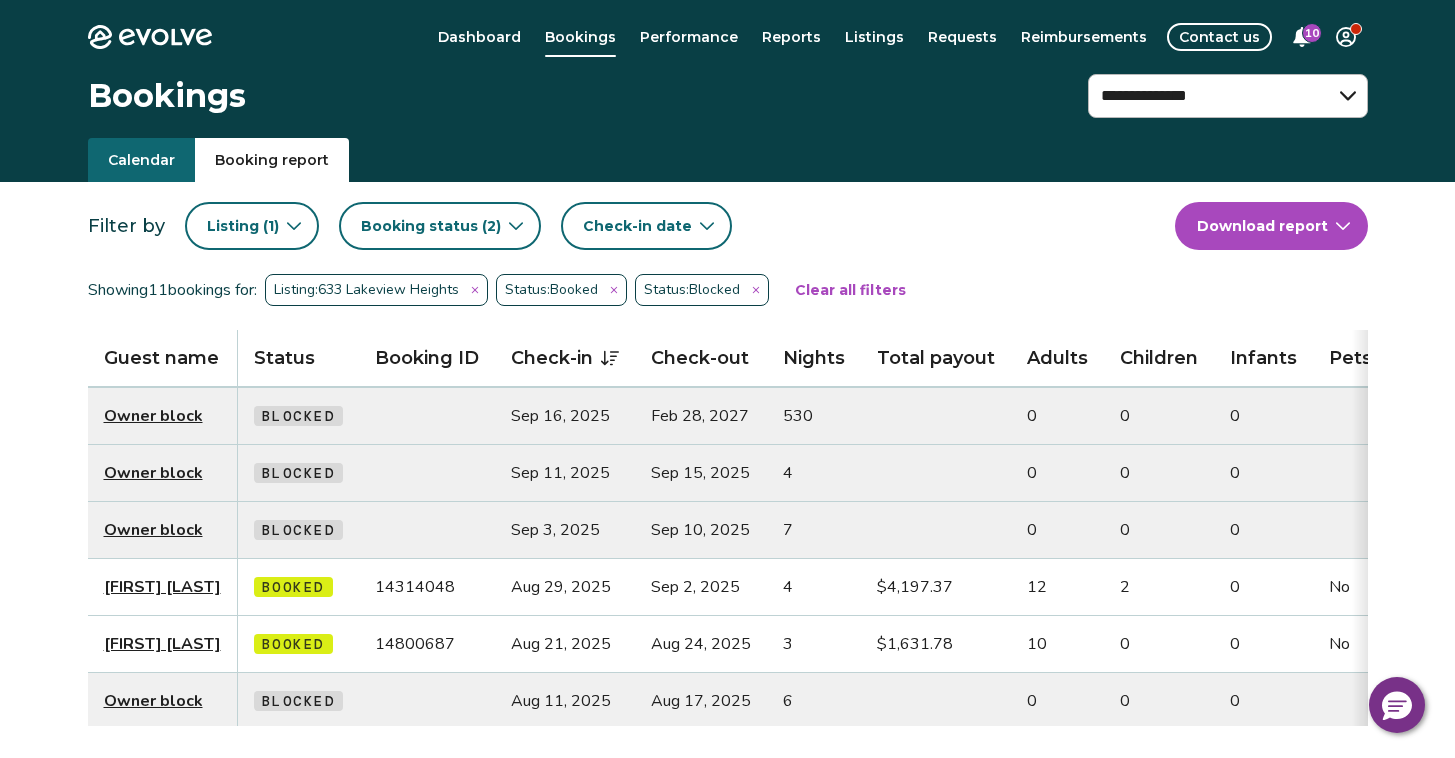 click 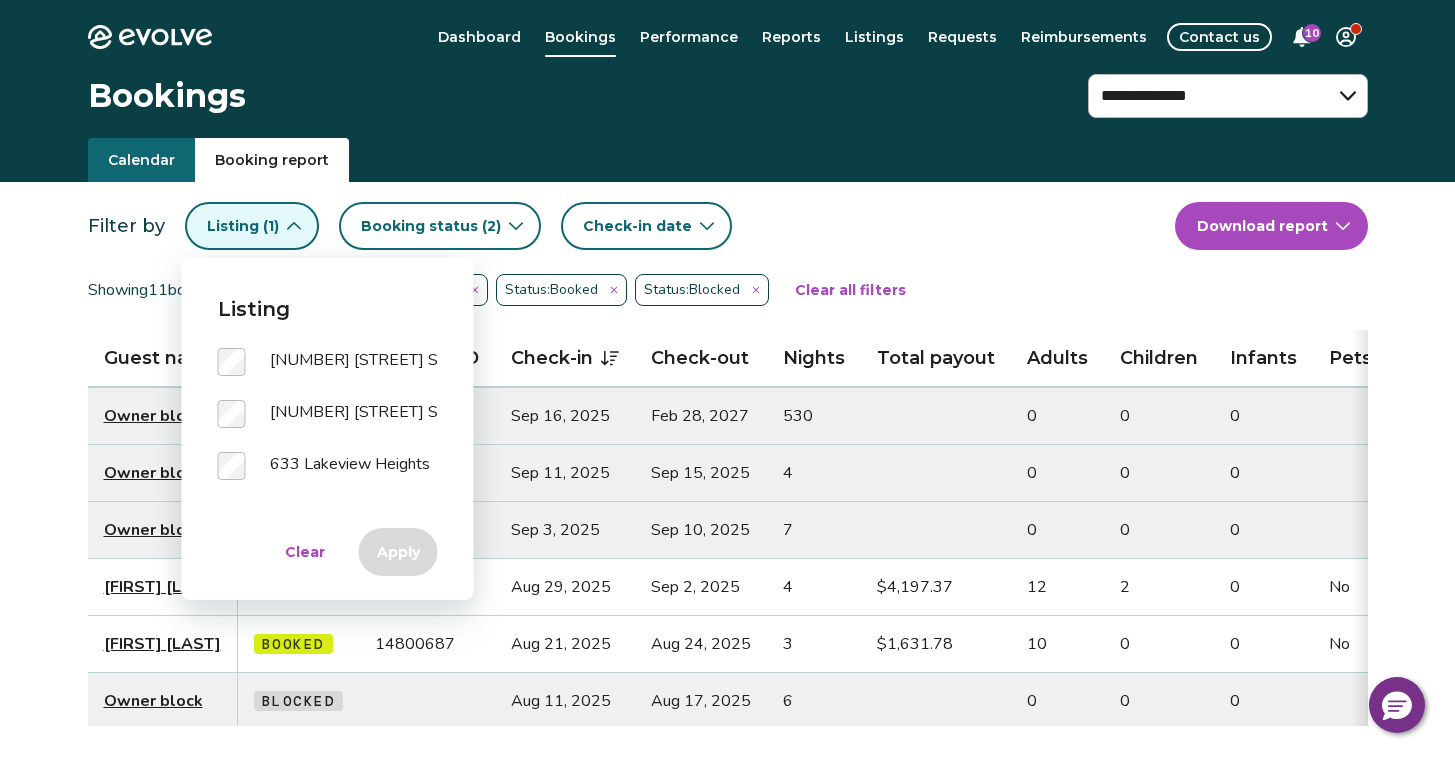 click on "Filter by Listing ( 1 ) Booking status ( 2 ) Check-in date Download   report Showing  11  bookings   for: Listing:  633 Lakeview Heights Status:  Booked Status:  Blocked Clear all filters Guest name Status Booking ID Check-in Check-out Nights Total payout Adults Children Infants Pets Listing Guest email Guest phone Date booked Booking site Owner block Blocked Sep 16, 2025 Feb 28, 2027 530 0 0 0 Jan 1, 1970 Owner block Blocked Sep 11, 2025 Sep 15, 2025 4 0 0 0 Jan 1, 1970 Owner block Blocked Sep 3, 2025 Sep 10, 2025 7 0 0 0 Jan 1, 1970 Beth Shoemaker Booked 14314048 Aug 29, 2025 Sep 2, 2025 4 $4,197.37 12 2 0 No beth-zepjdem9zor3r0q9@guest.airbnb.com (901) 674-3372 Mar 3, 2025 Airbnb Brett Knight Booked 14800687 Aug 21, 2025 Aug 24, 2025 3 $1,631.78 10 0 0 No brett.h.knight@gmail.com (334) 590-5897 Jun 27, 2025 VRBO Owner block Blocked Aug 11, 2025 Aug 17, 2025 6 0 0 0 Jan 1, 1970 Ginny Scholler Booked 14612180 Aug 7, 2025 Aug 10, 2025 3 $1,916.24 16 0 1 No (601) 562-9830 May 14, 2025 Airbnb Evolve block 0" at bounding box center (728, 632) 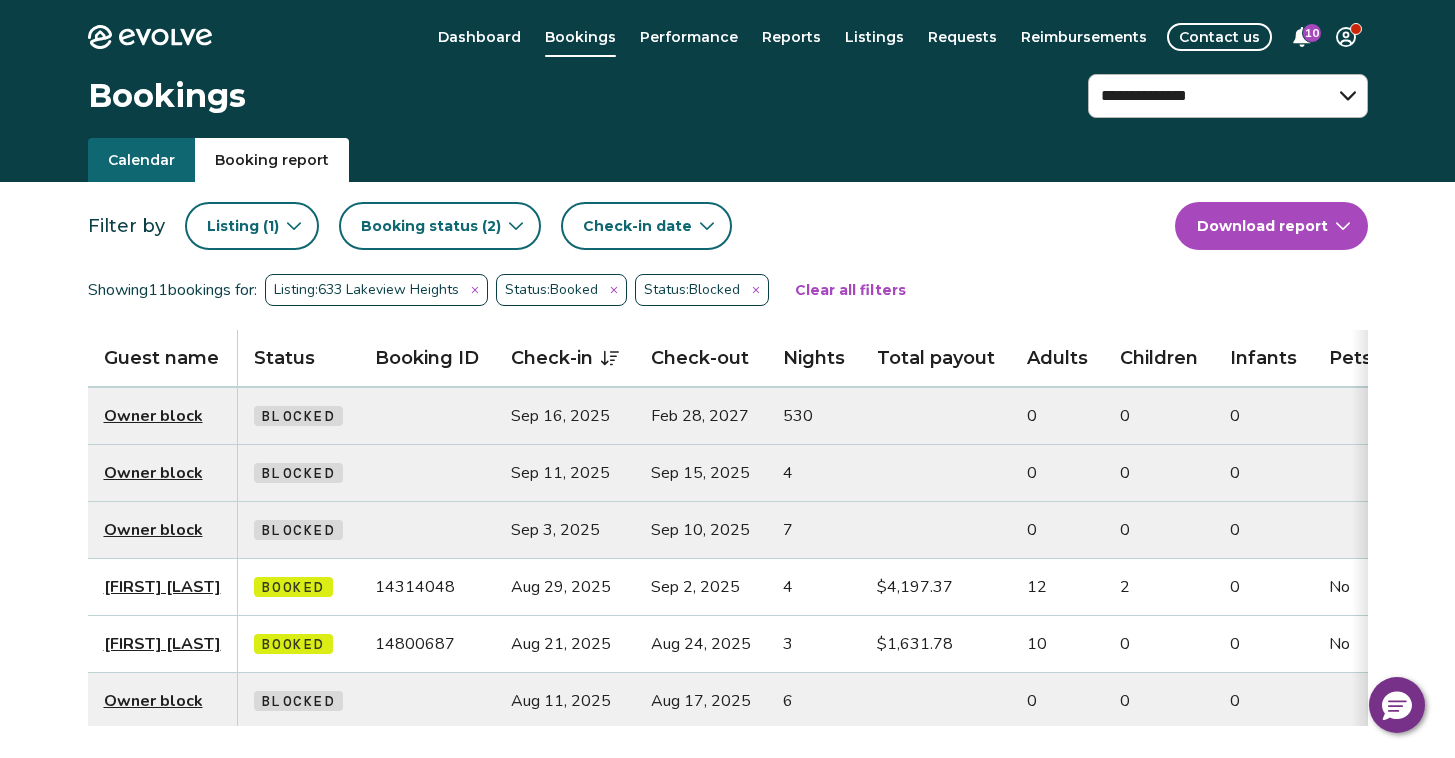 click on "Booking status ( 2 )" at bounding box center (440, 226) 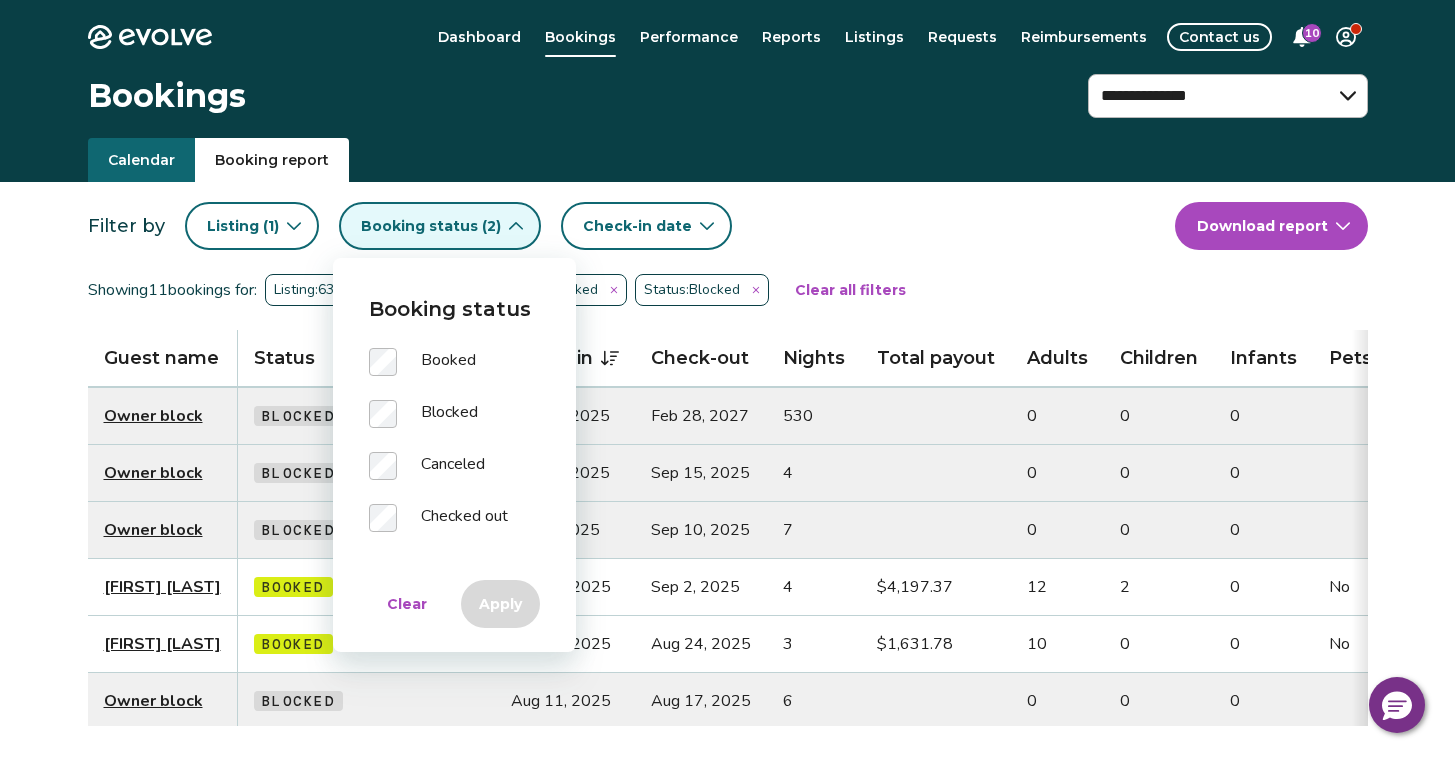 click on "Booking status ( 2 )" at bounding box center (440, 226) 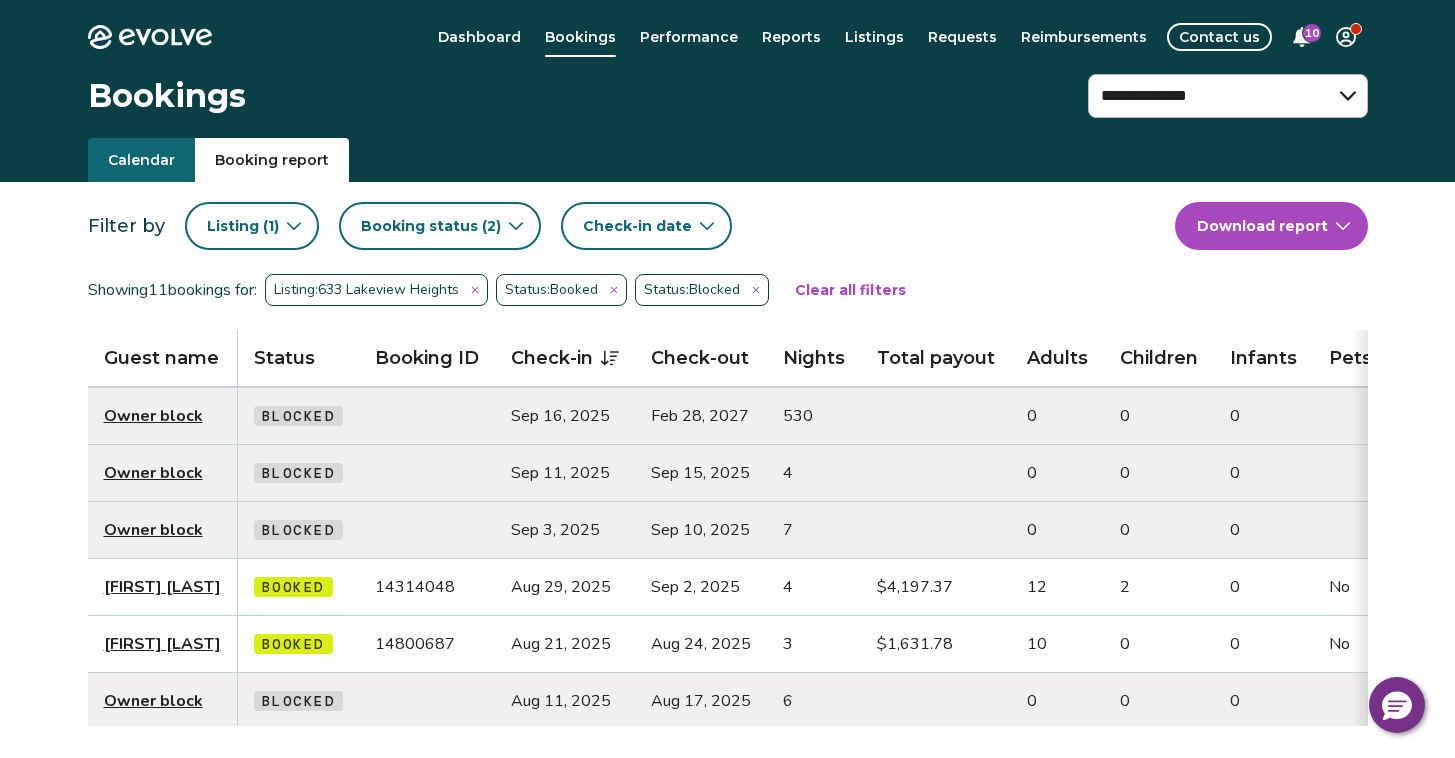 click on "Filter by Listing ( 1 ) Booking status ( 2 ) Check-in date" at bounding box center [631, 226] 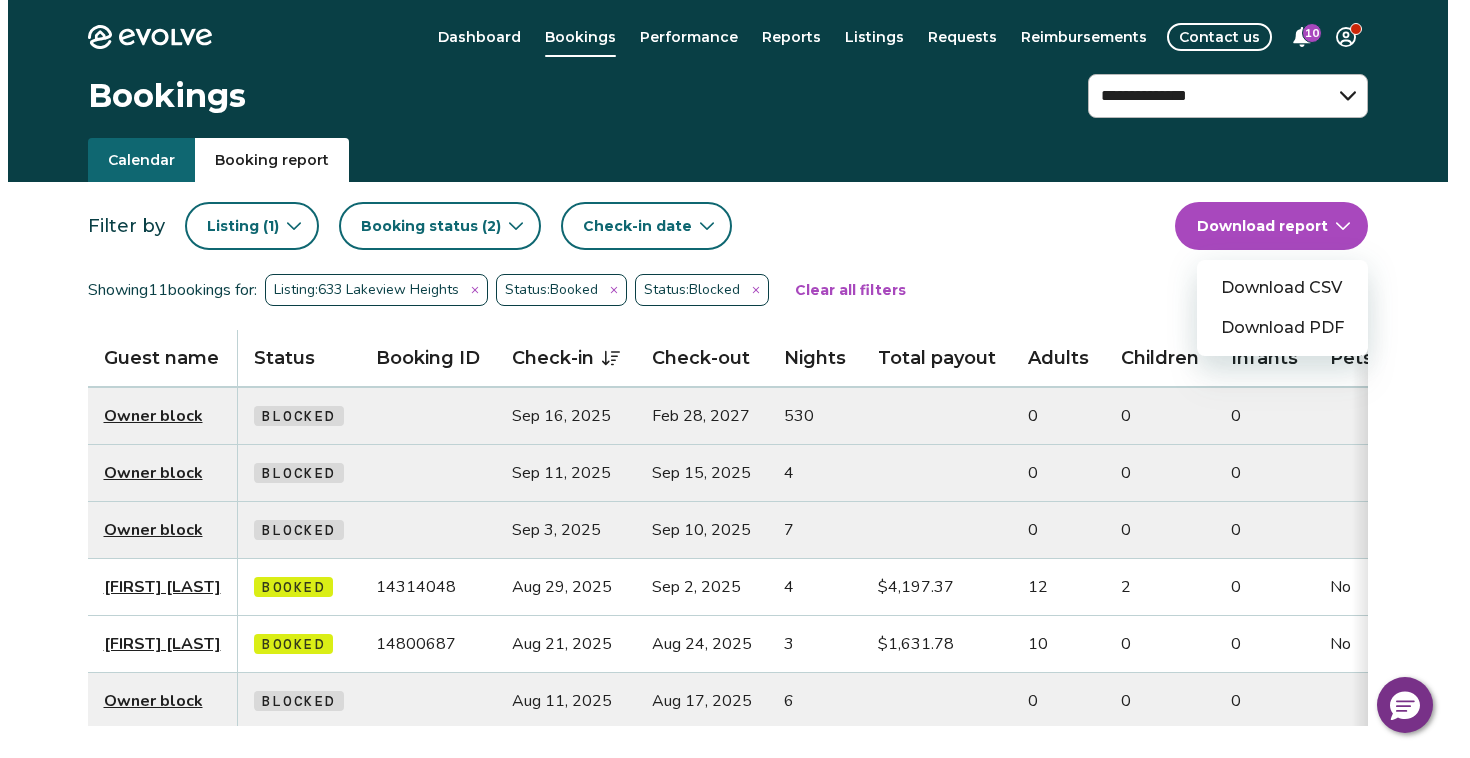 click on "**********" at bounding box center [727, 581] 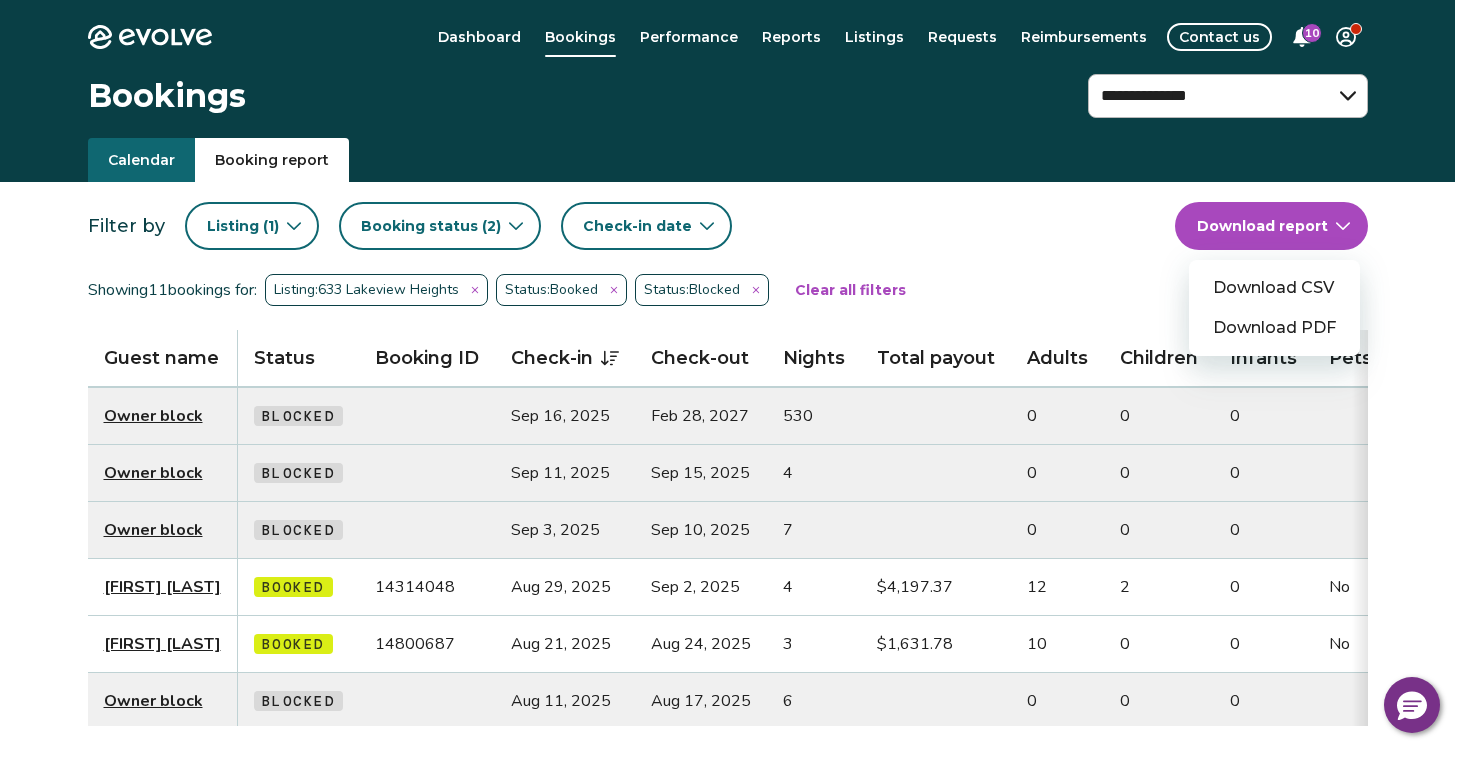 click on "Download CSV" at bounding box center [1274, 288] 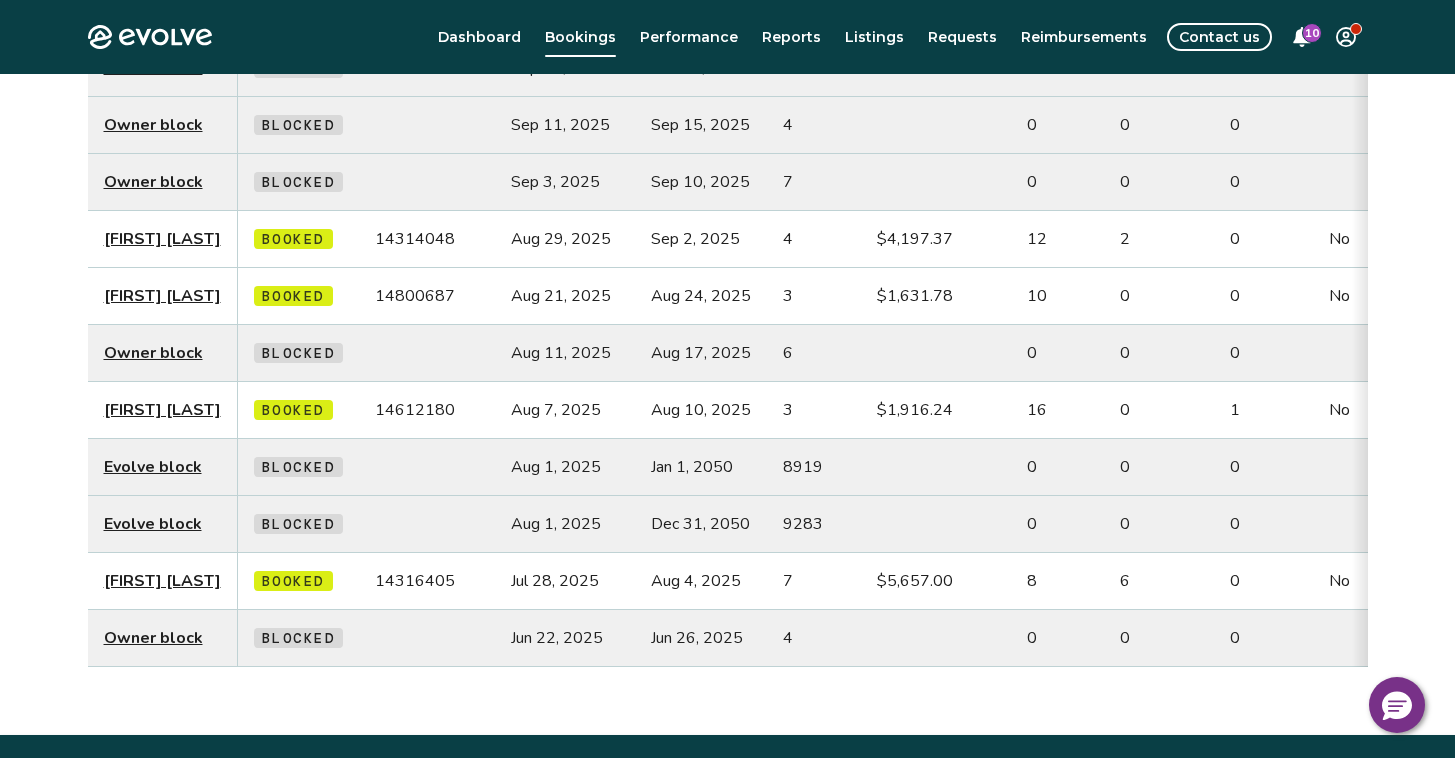 scroll, scrollTop: 405, scrollLeft: 0, axis: vertical 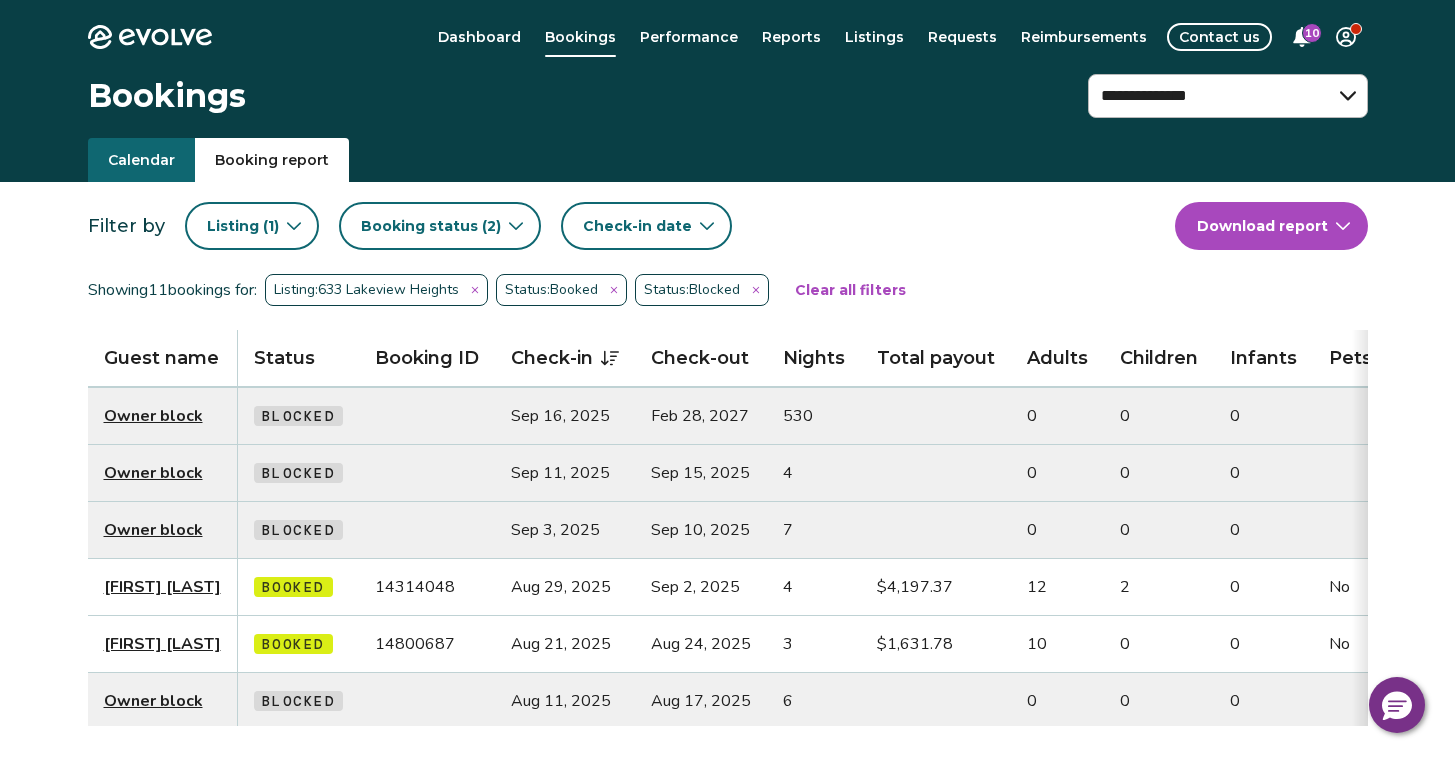 click on "**********" at bounding box center (727, 581) 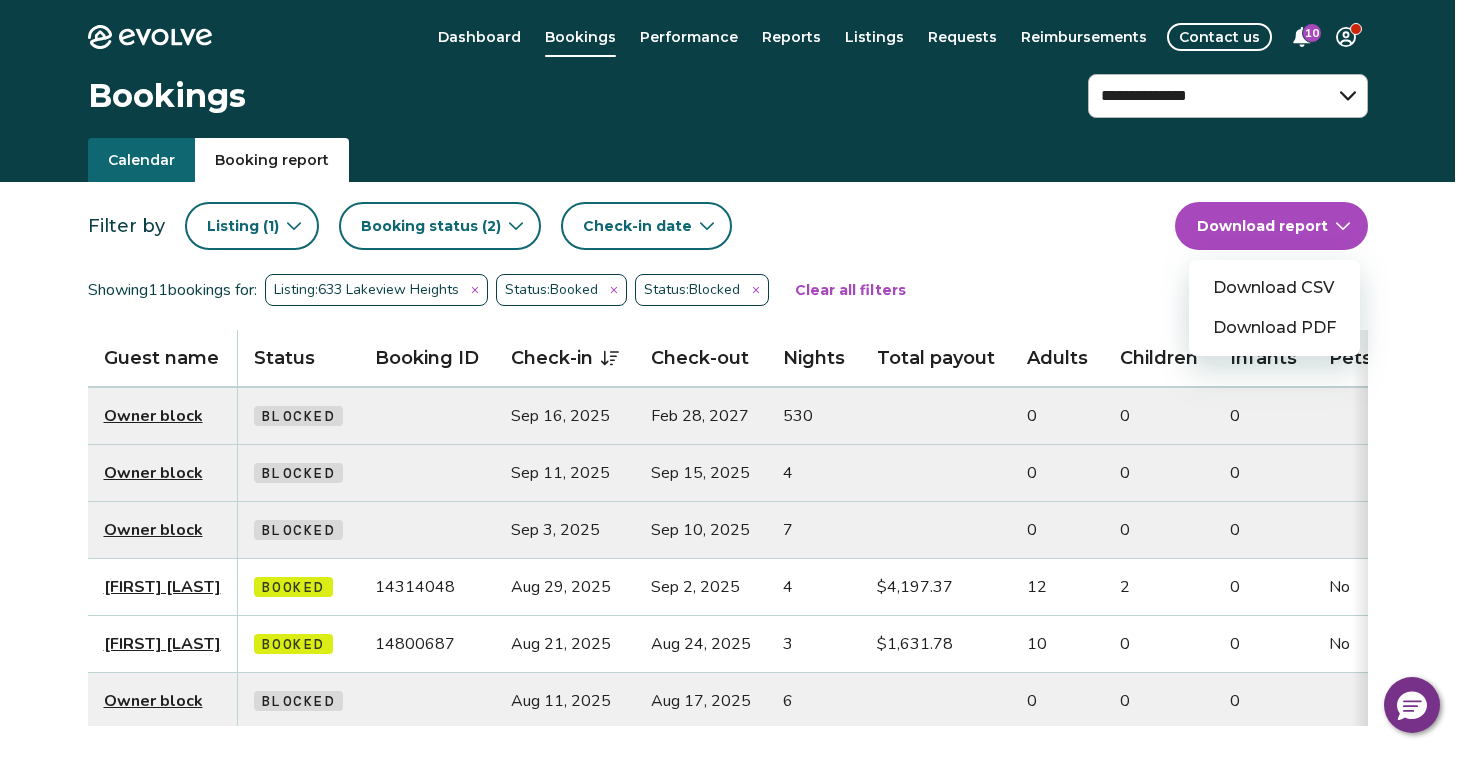 click on "Download PDF" at bounding box center [1274, 328] 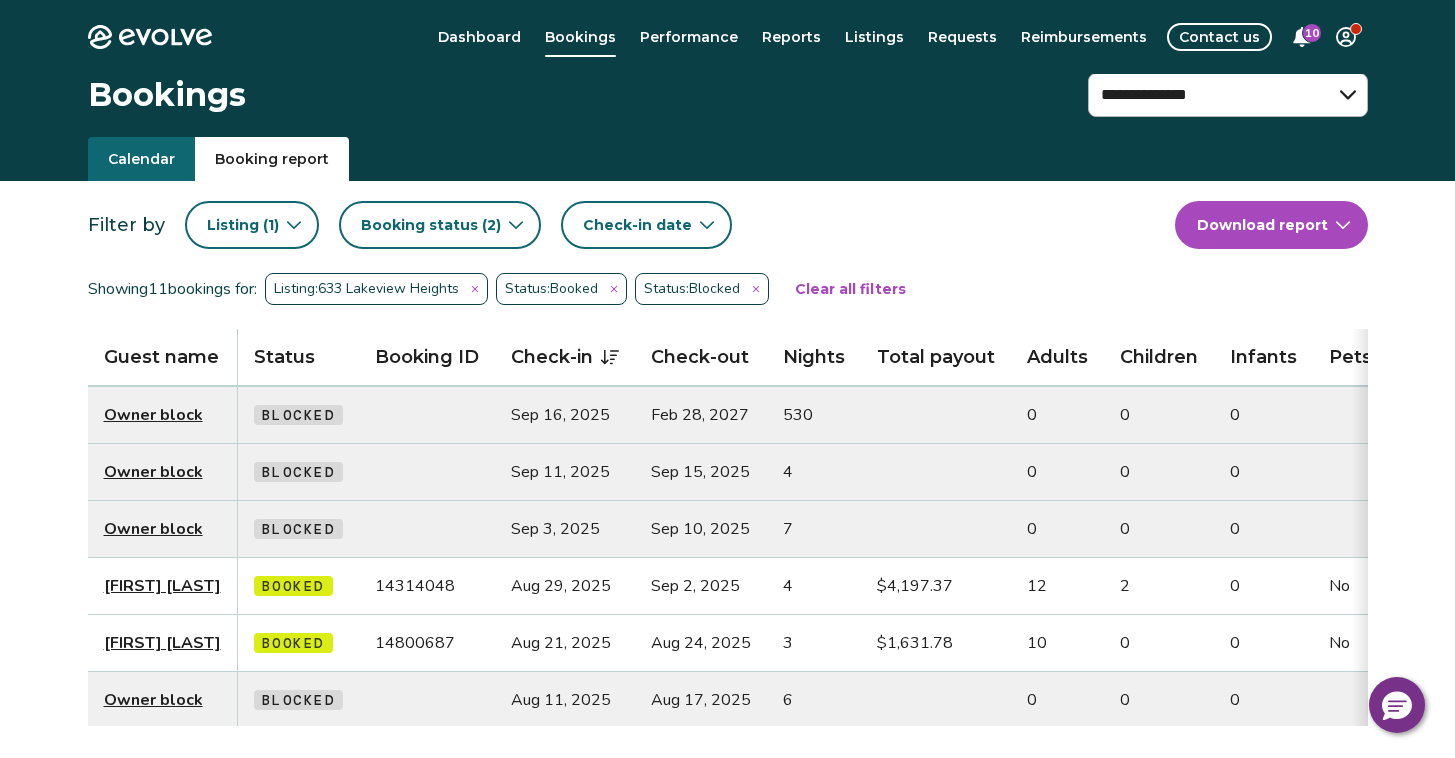 scroll, scrollTop: 0, scrollLeft: 0, axis: both 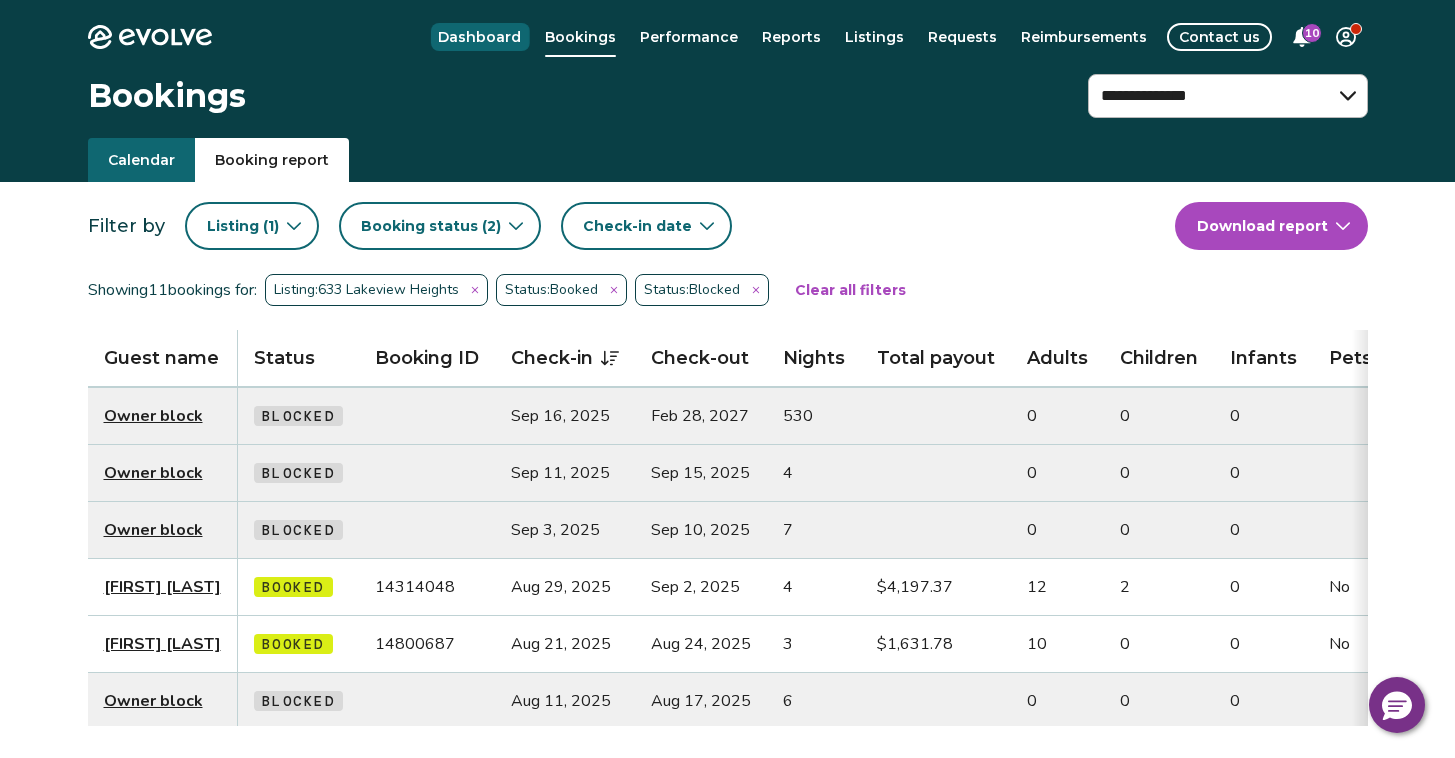 click on "Dashboard" at bounding box center (479, 37) 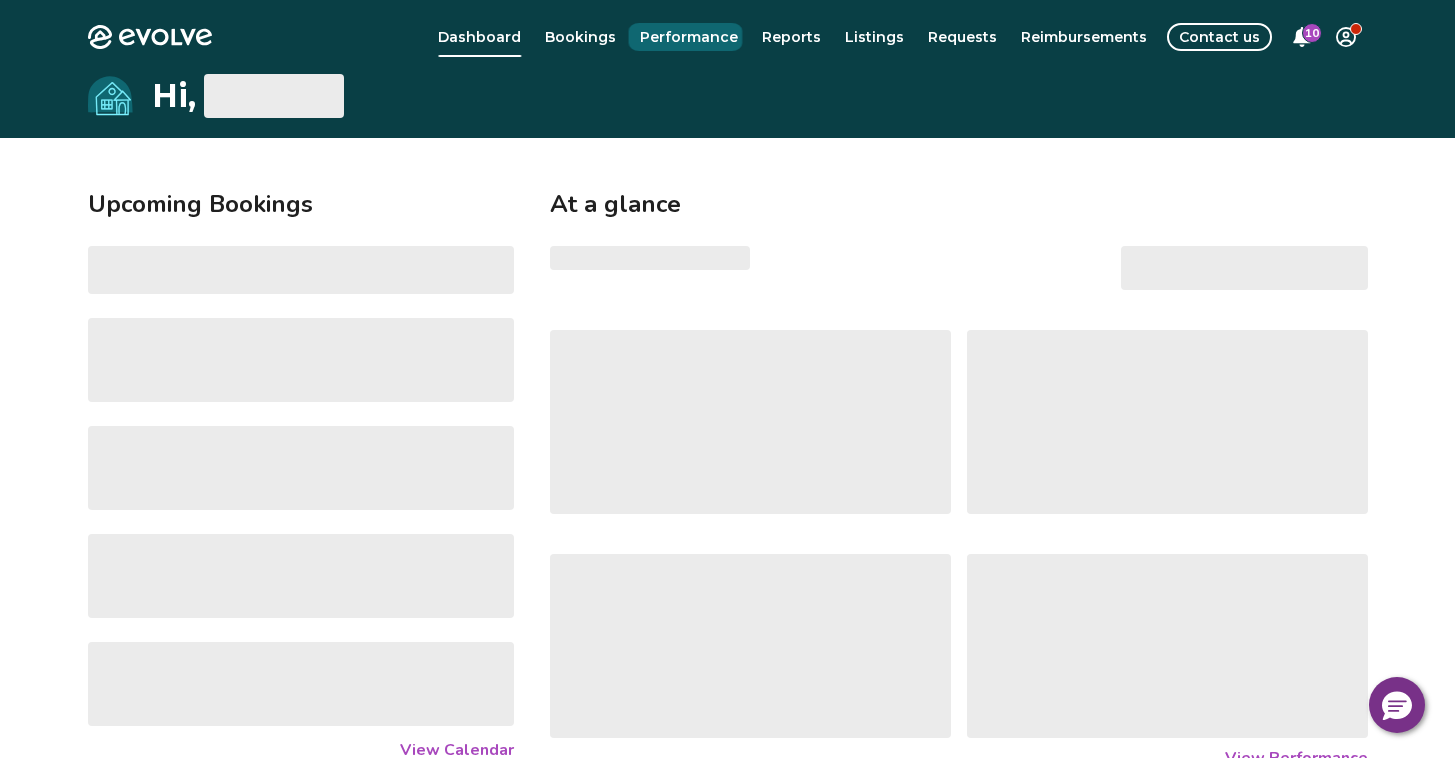 click on "Bookings" at bounding box center (580, 37) 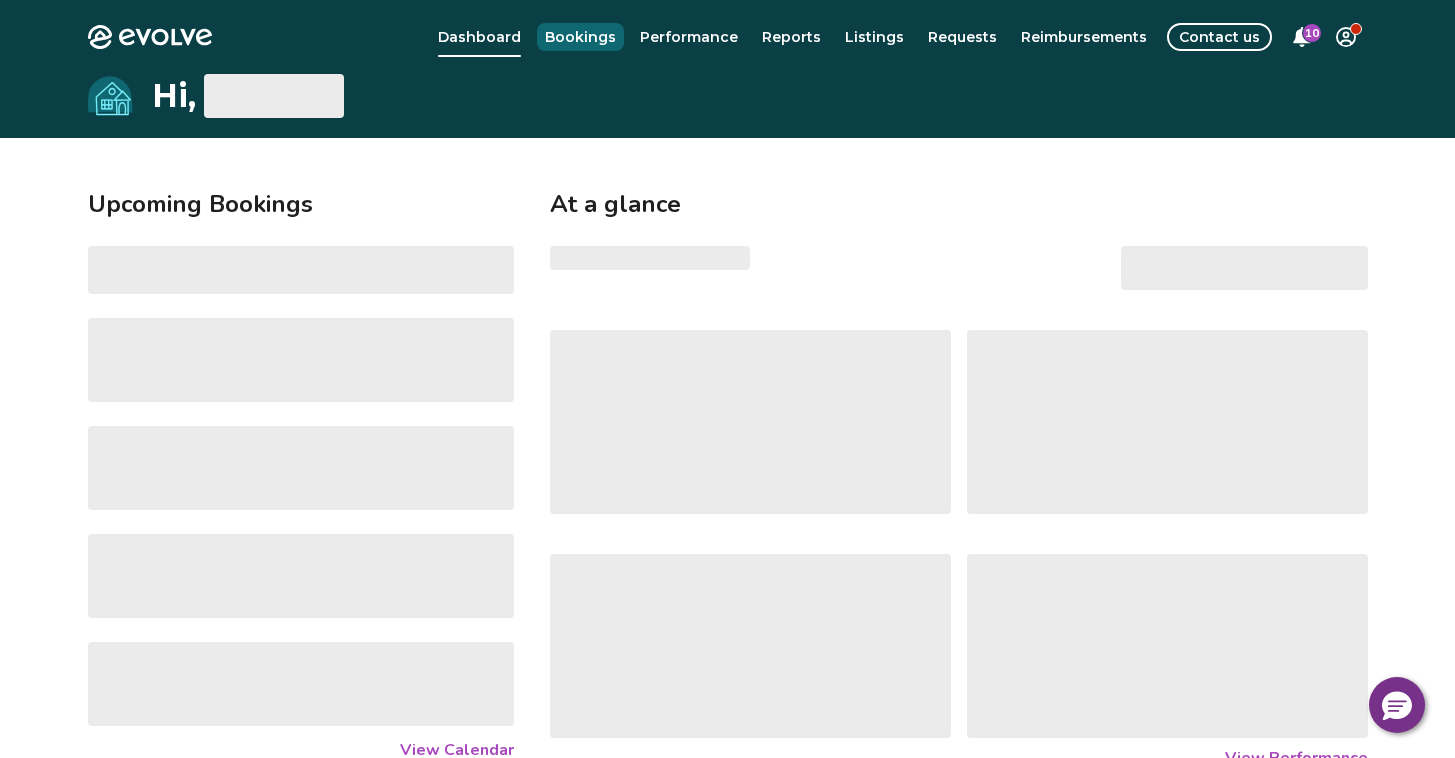 select on "**********" 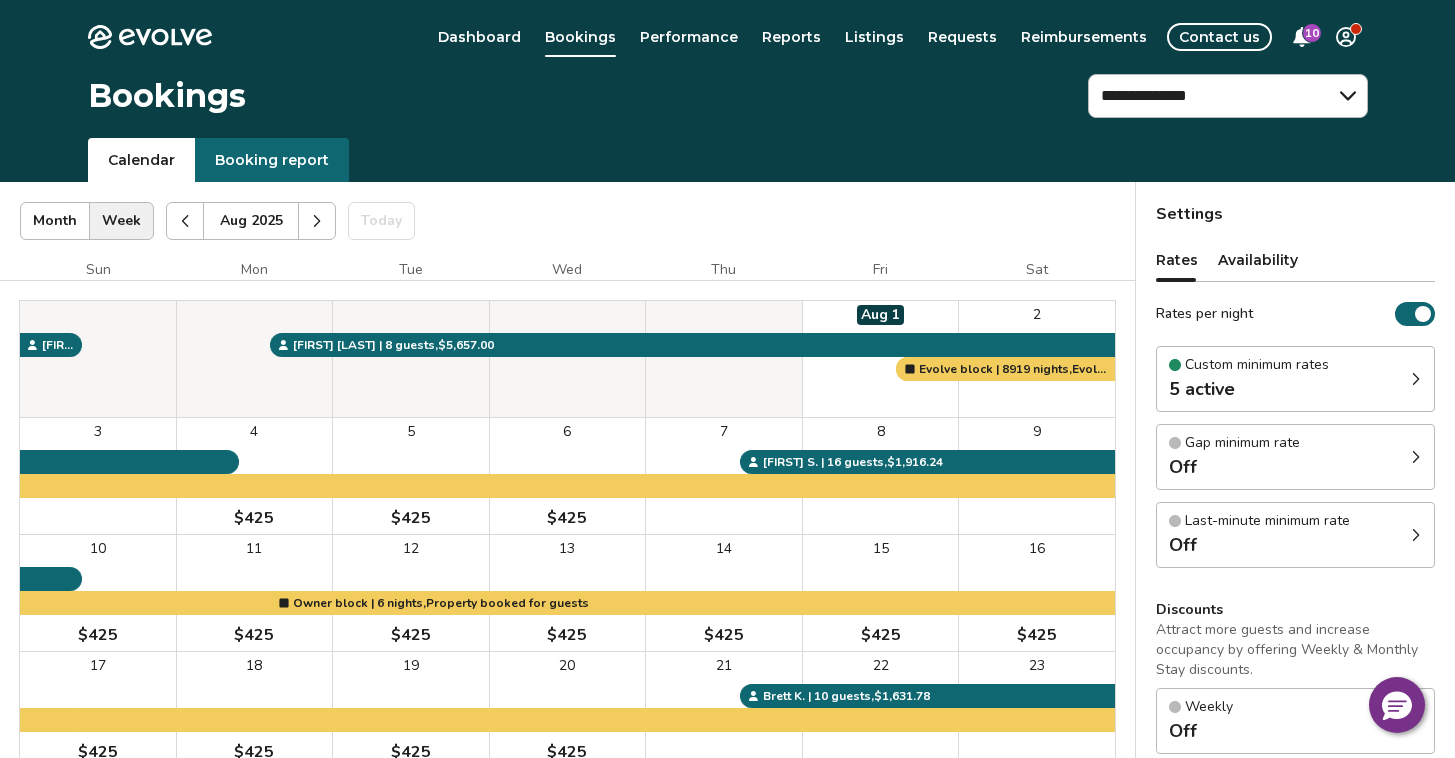 click on "Booking report" at bounding box center [272, 160] 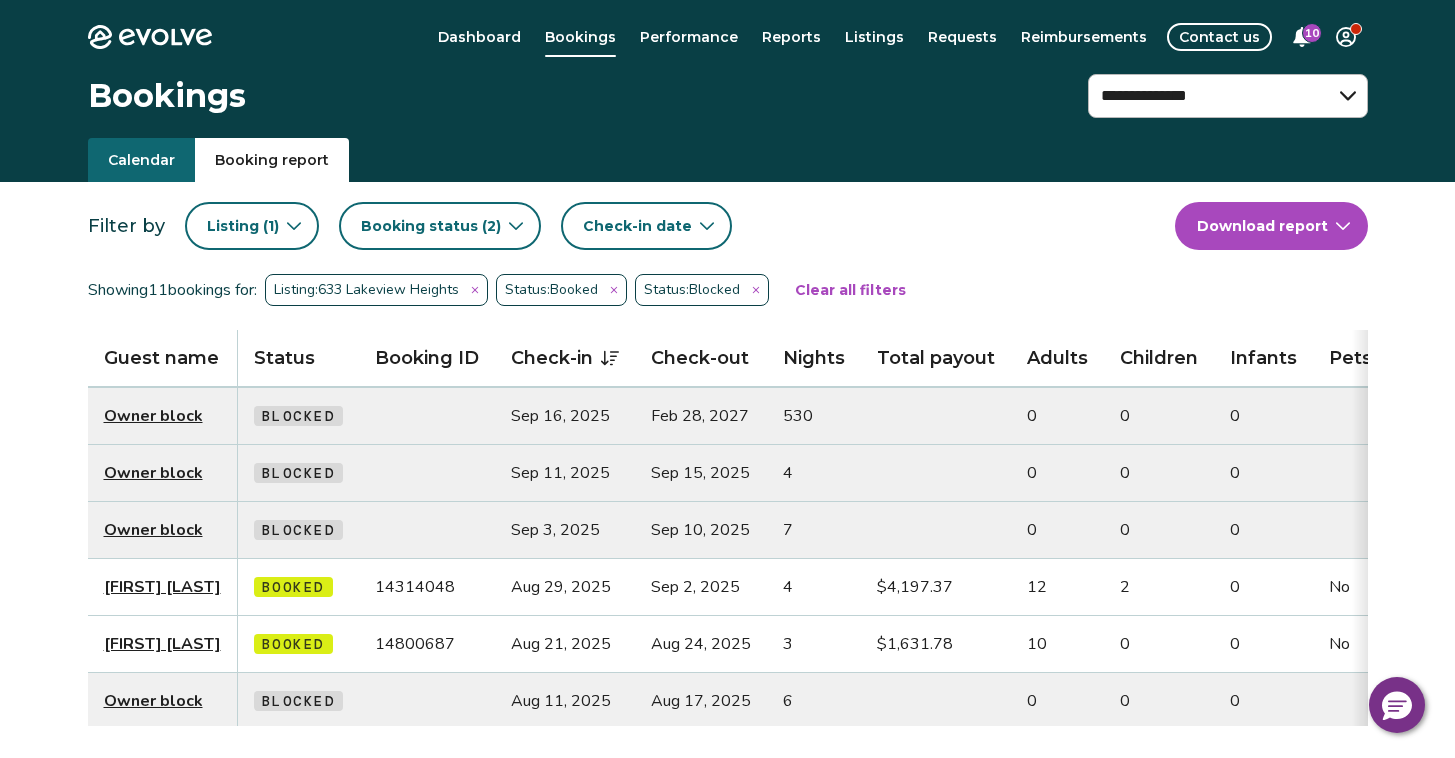 click on "Listing ( 1 )" at bounding box center (252, 226) 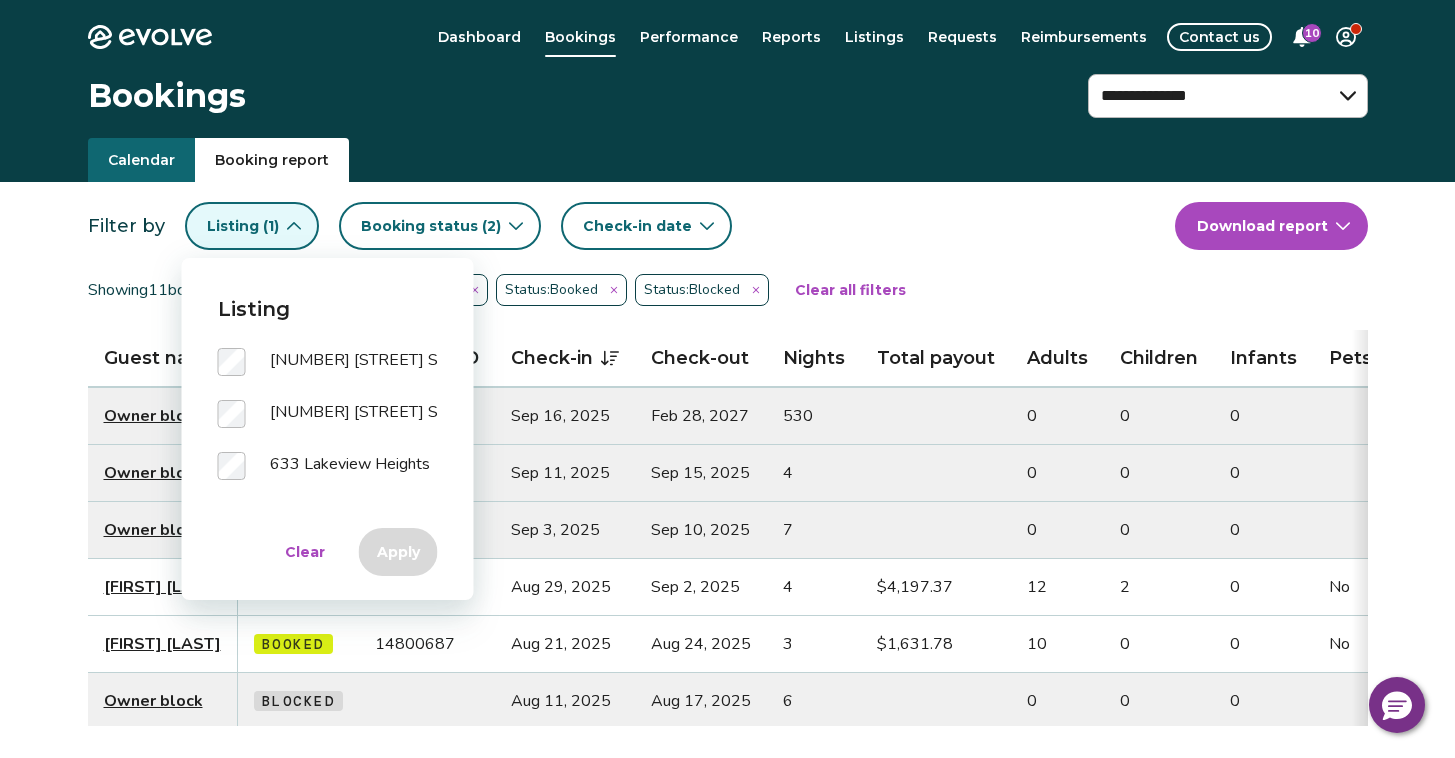 click on "Filter by Listing ( 1 ) Booking status ( 2 ) Check-in date" at bounding box center [631, 226] 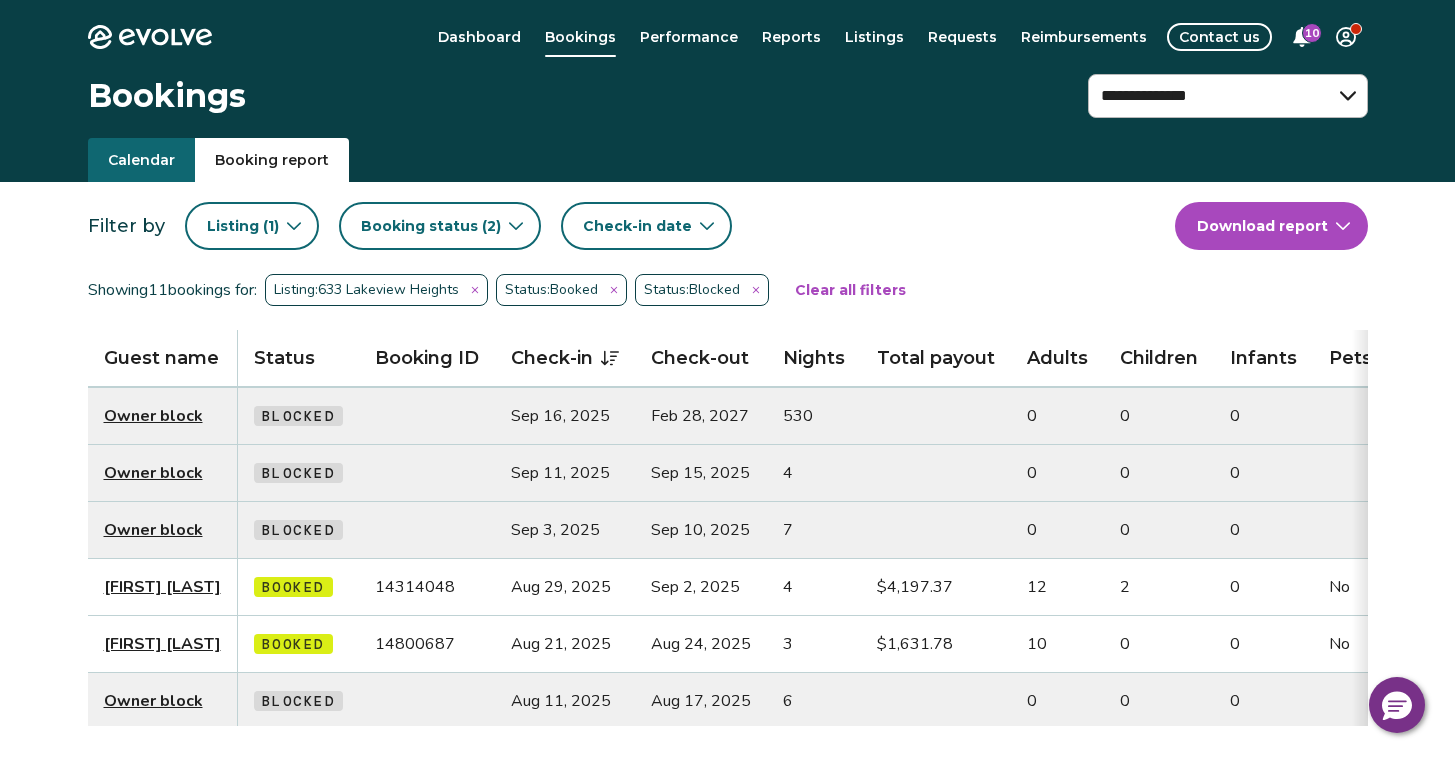 click 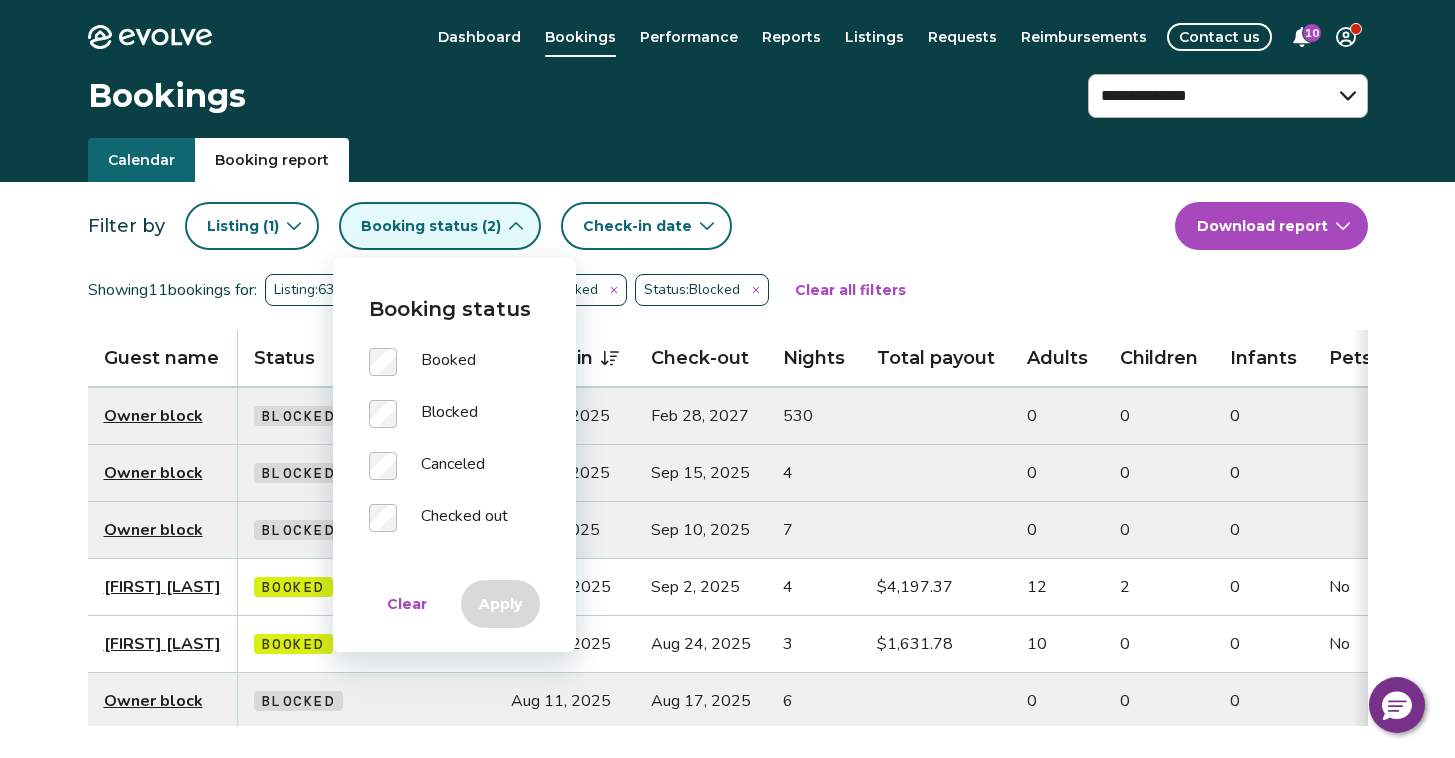 click 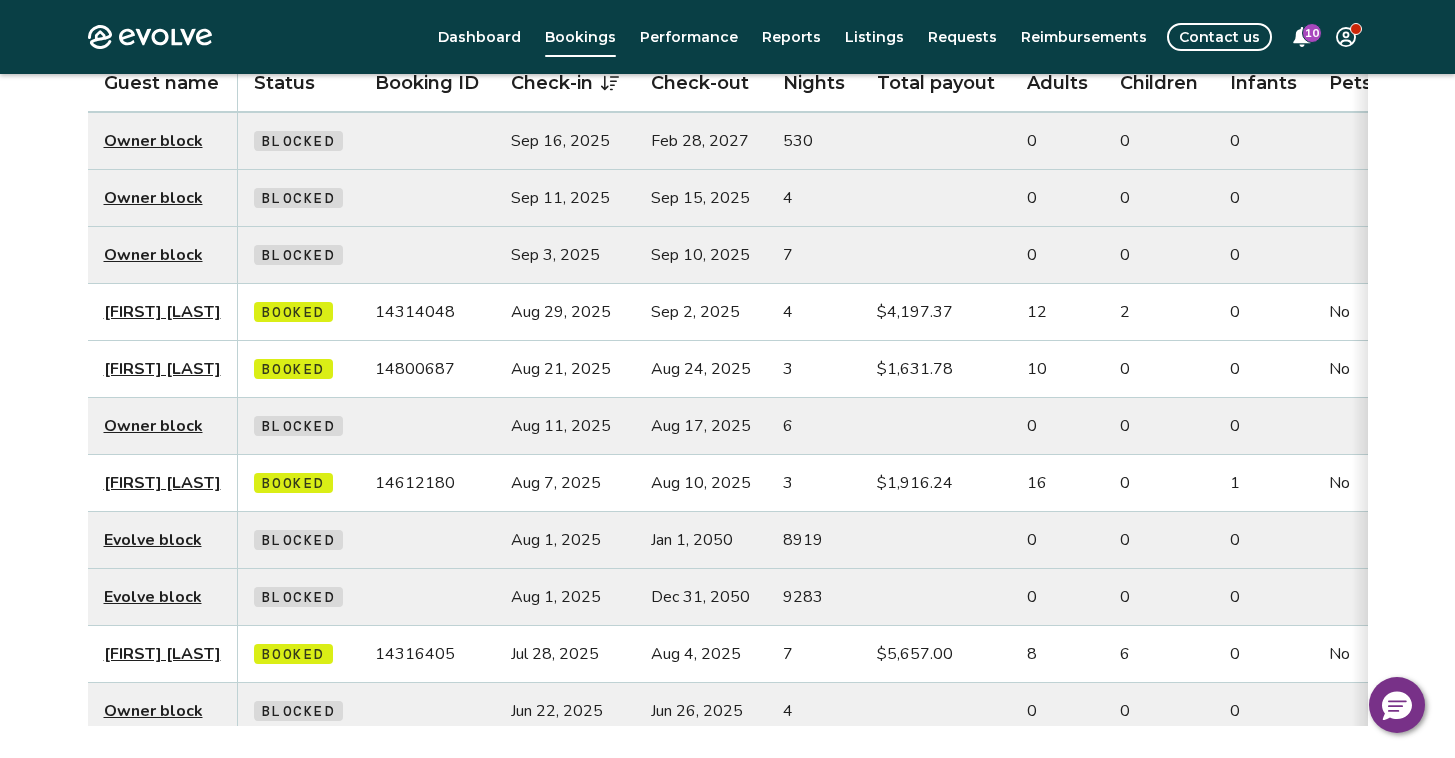 scroll, scrollTop: 0, scrollLeft: 0, axis: both 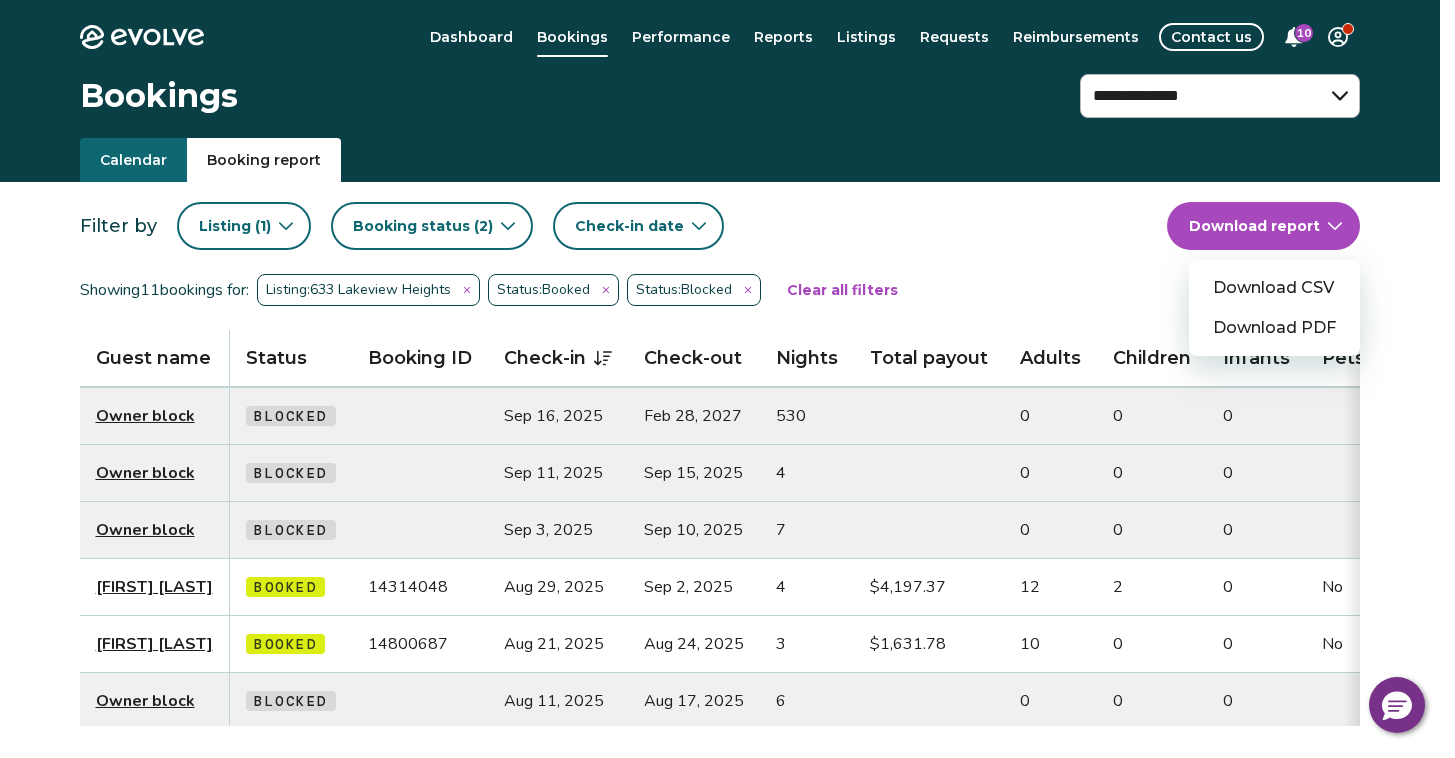 click on "**********" at bounding box center [727, 581] 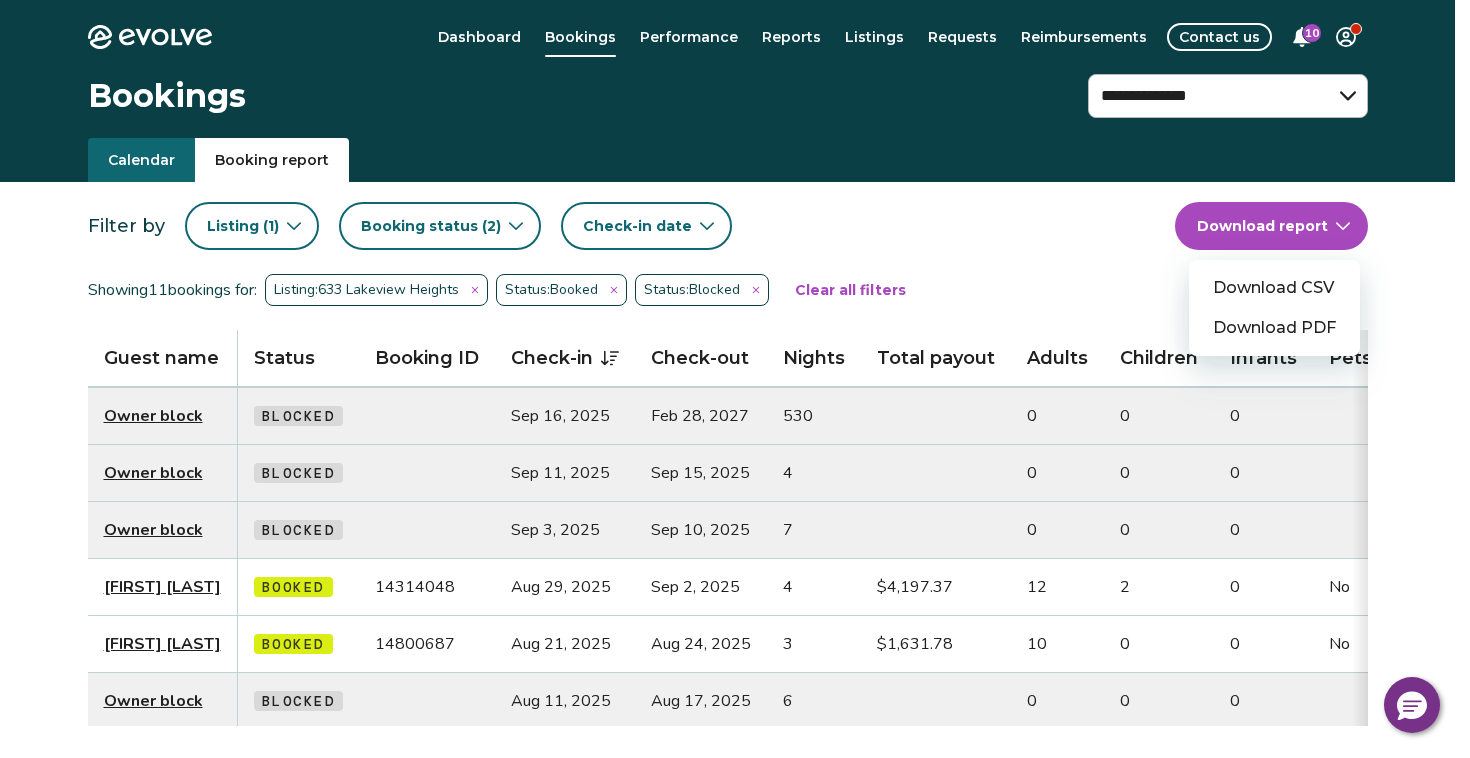click on "Download CSV" at bounding box center (1274, 288) 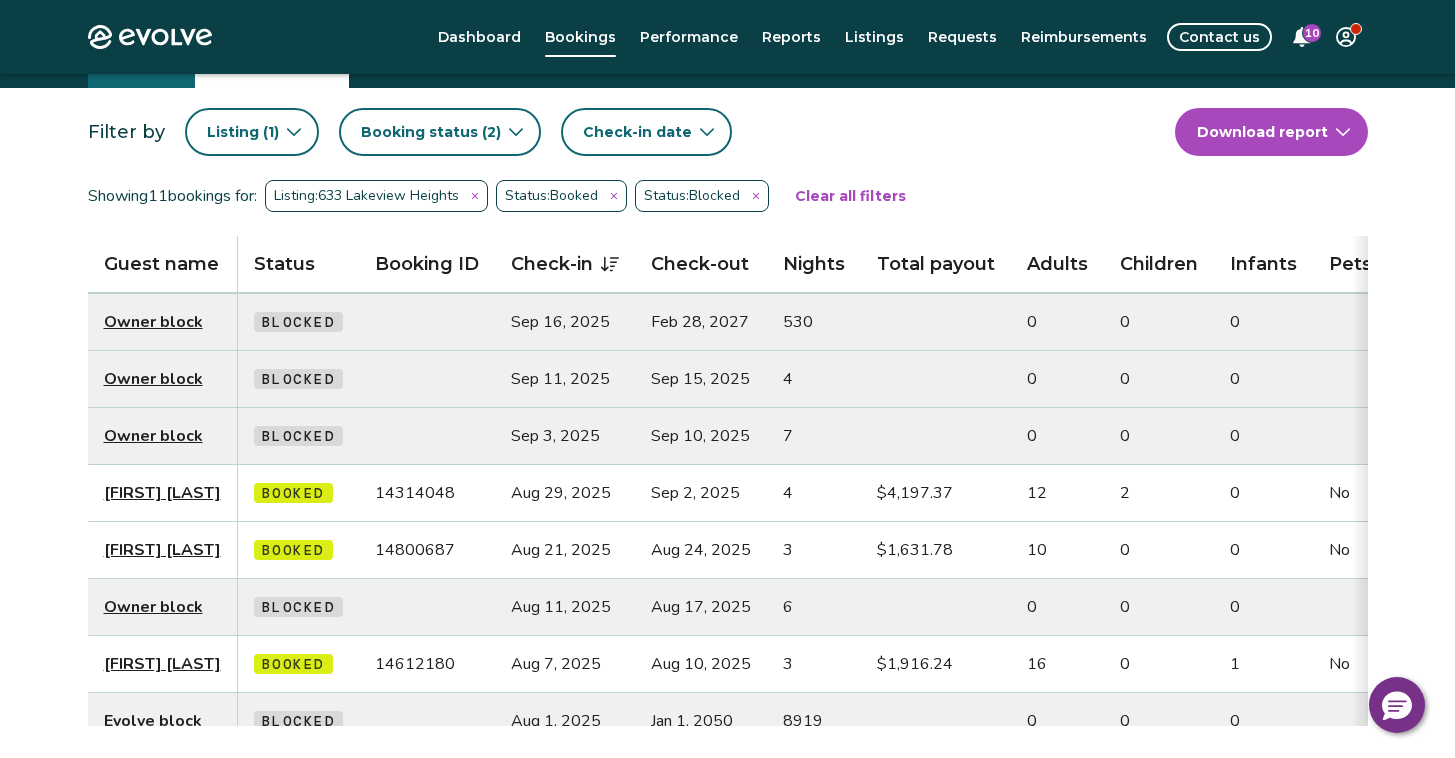 scroll, scrollTop: 0, scrollLeft: 0, axis: both 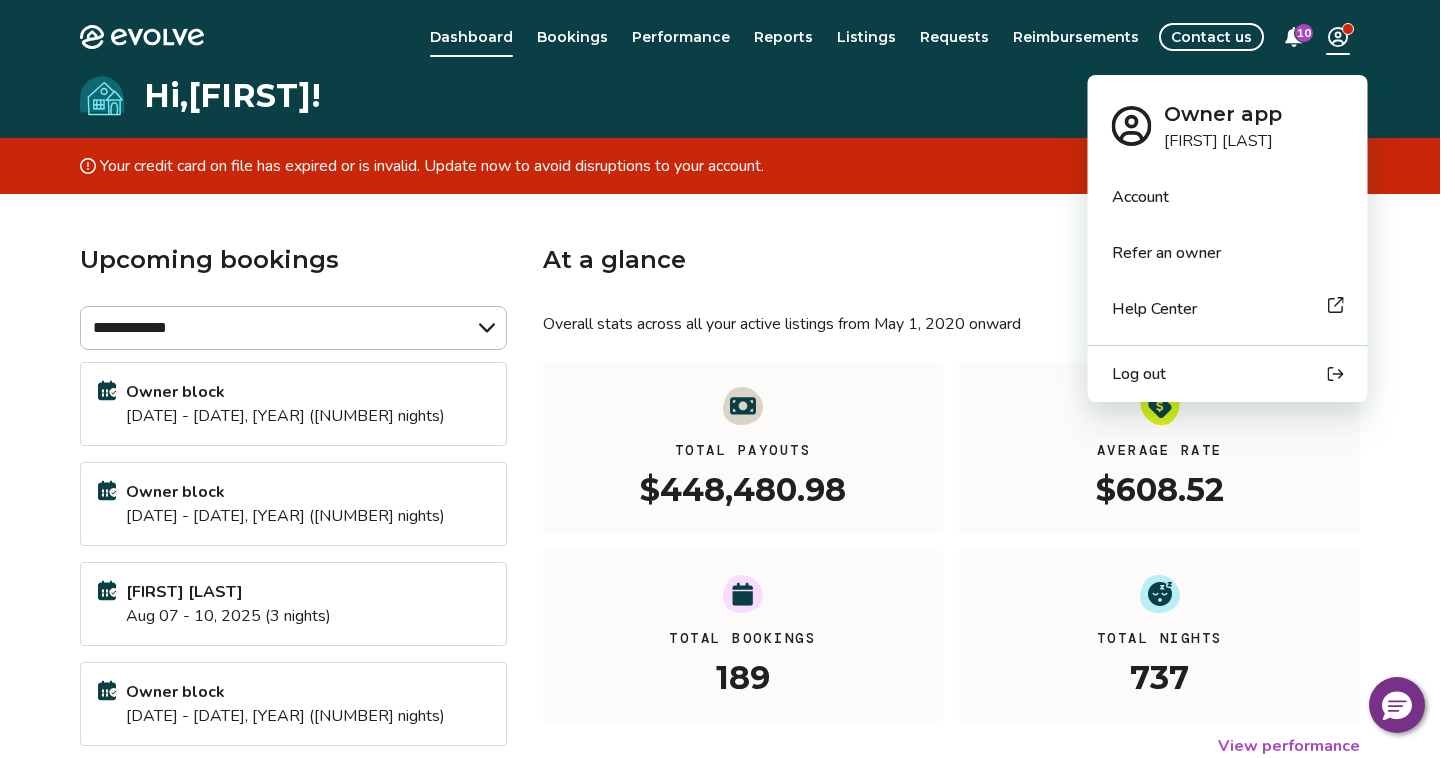 click on "**********" at bounding box center [727, 543] 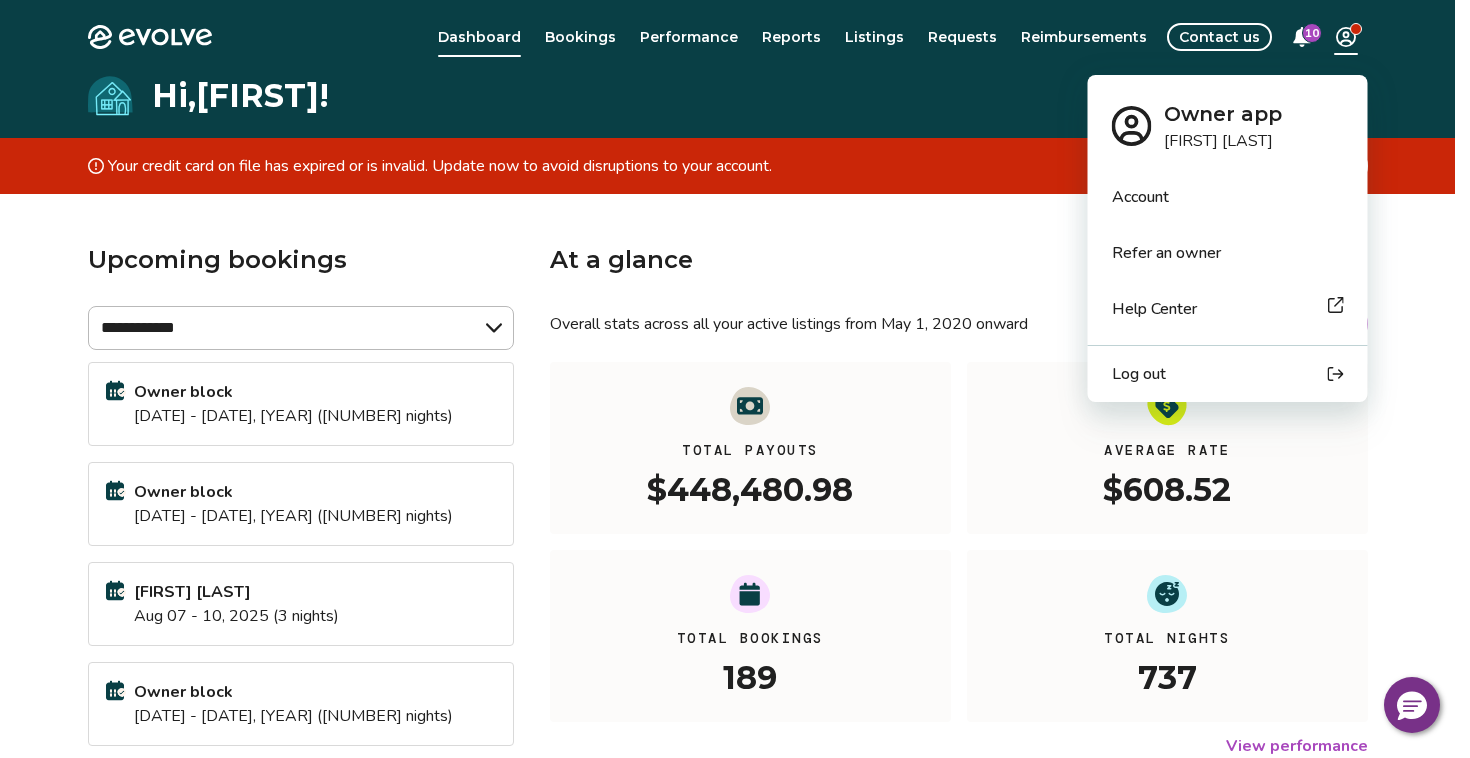 click on "Log out" at bounding box center (1139, 374) 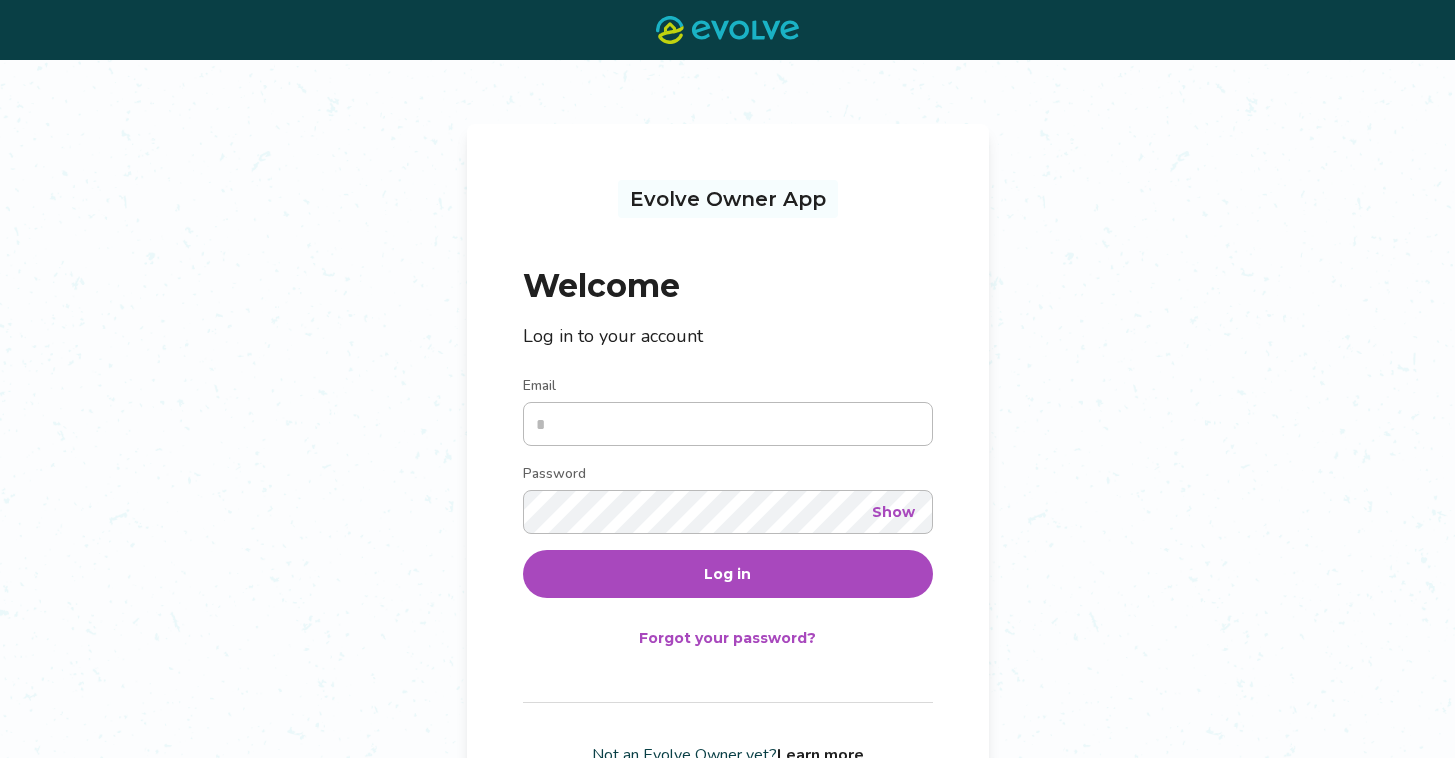 scroll, scrollTop: 0, scrollLeft: 0, axis: both 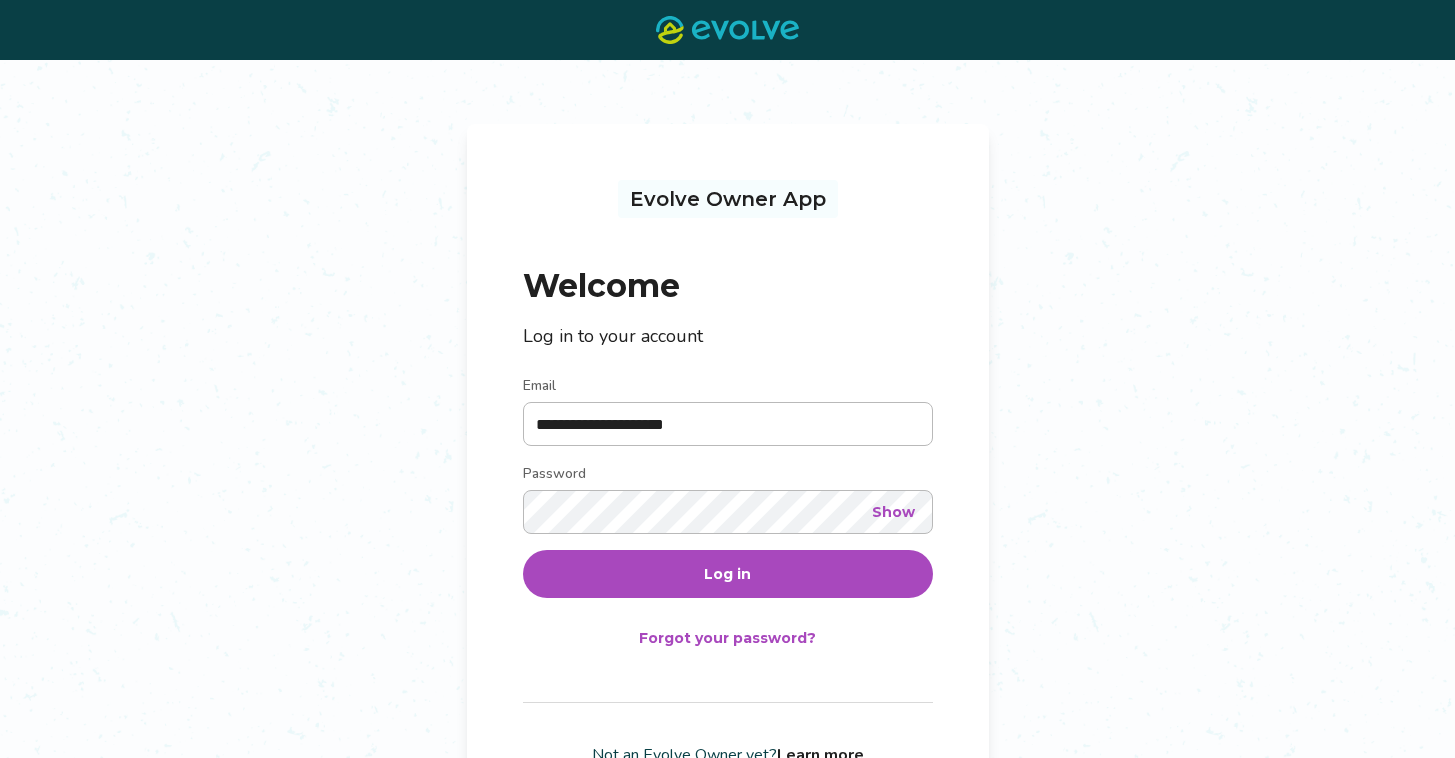type on "**********" 